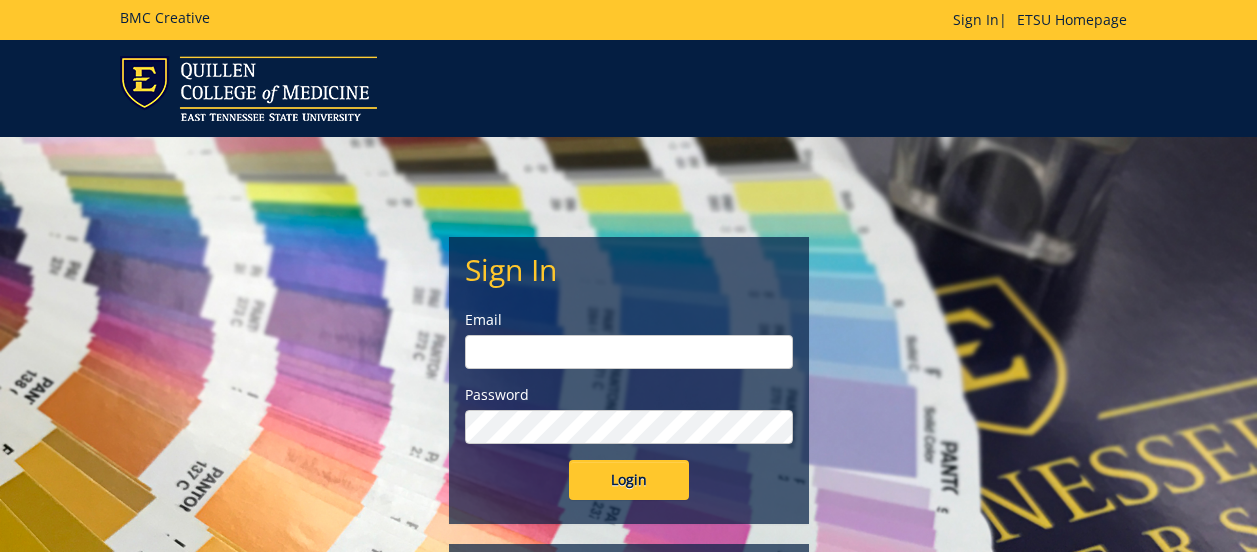 scroll, scrollTop: 0, scrollLeft: 0, axis: both 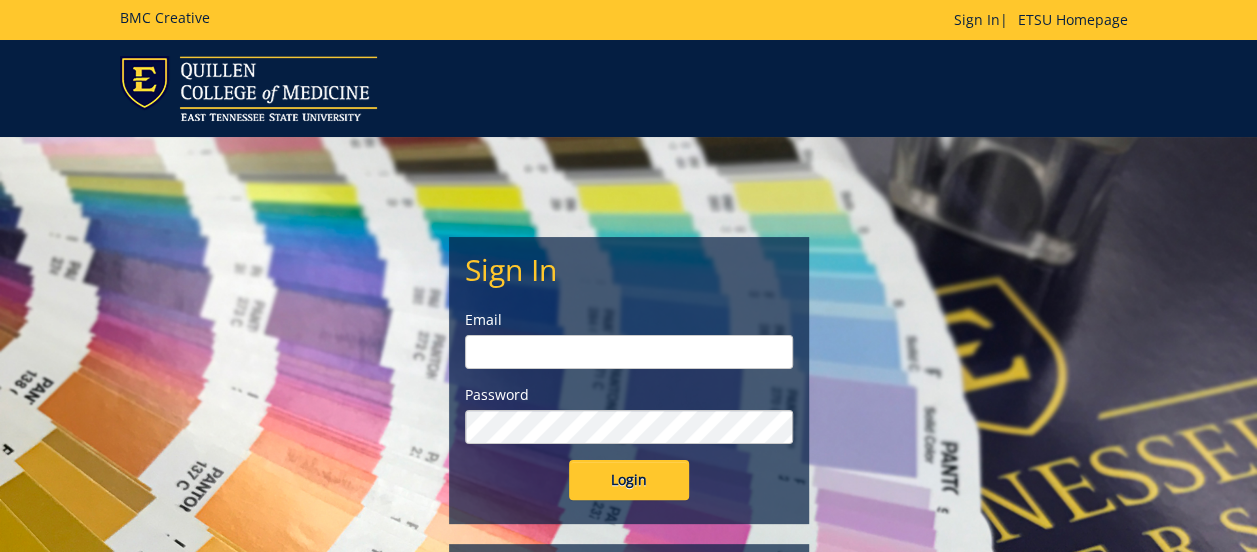 type on "mooresd1@etsu.edu" 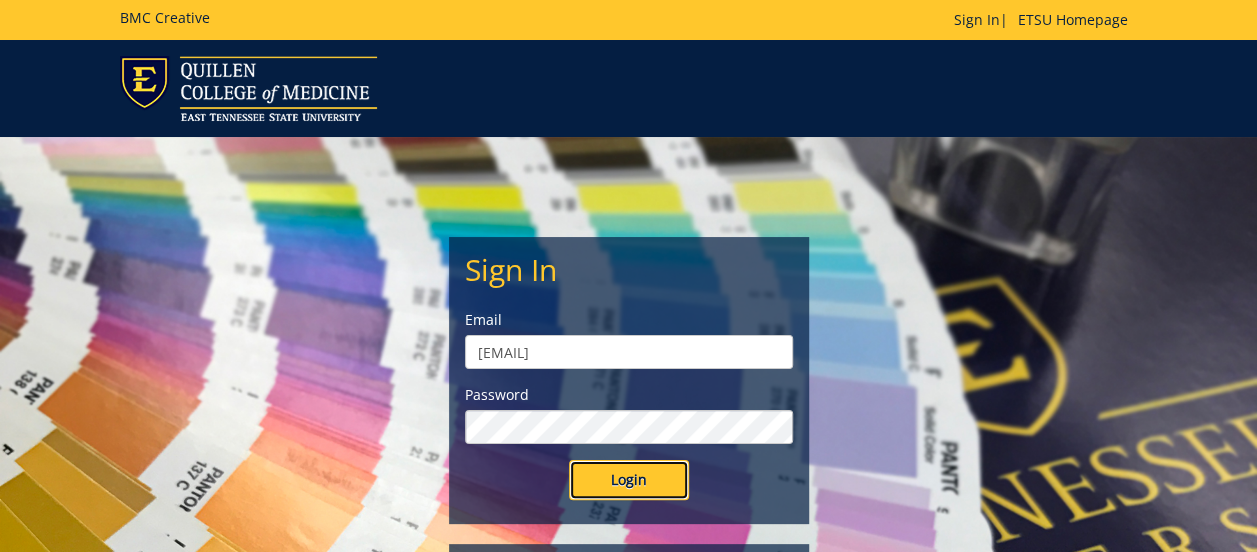 click on "Login" at bounding box center (629, 480) 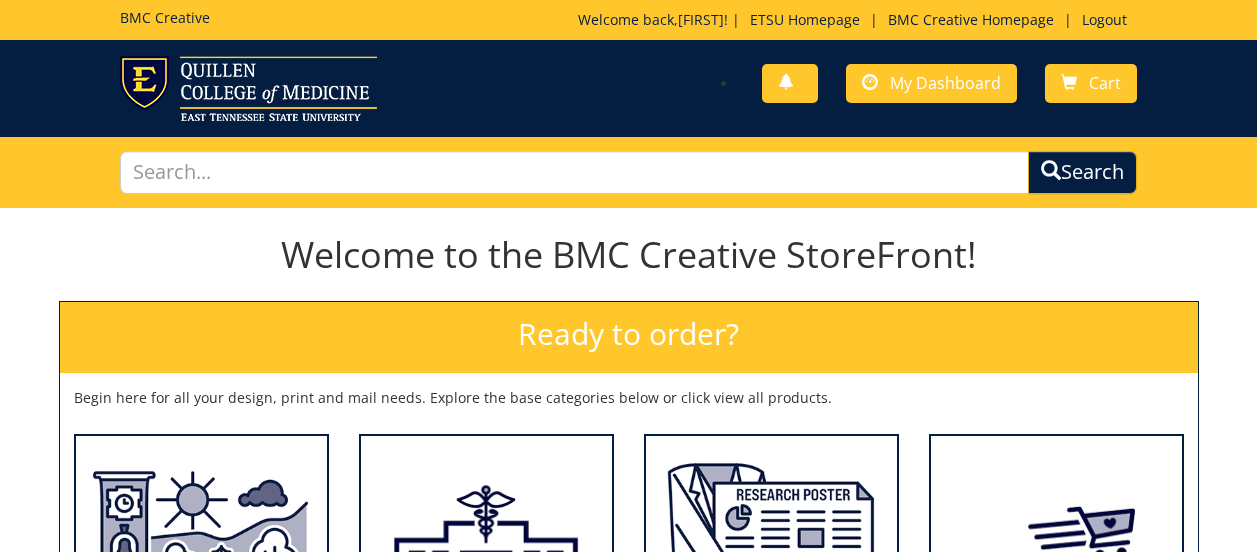 scroll, scrollTop: 0, scrollLeft: 0, axis: both 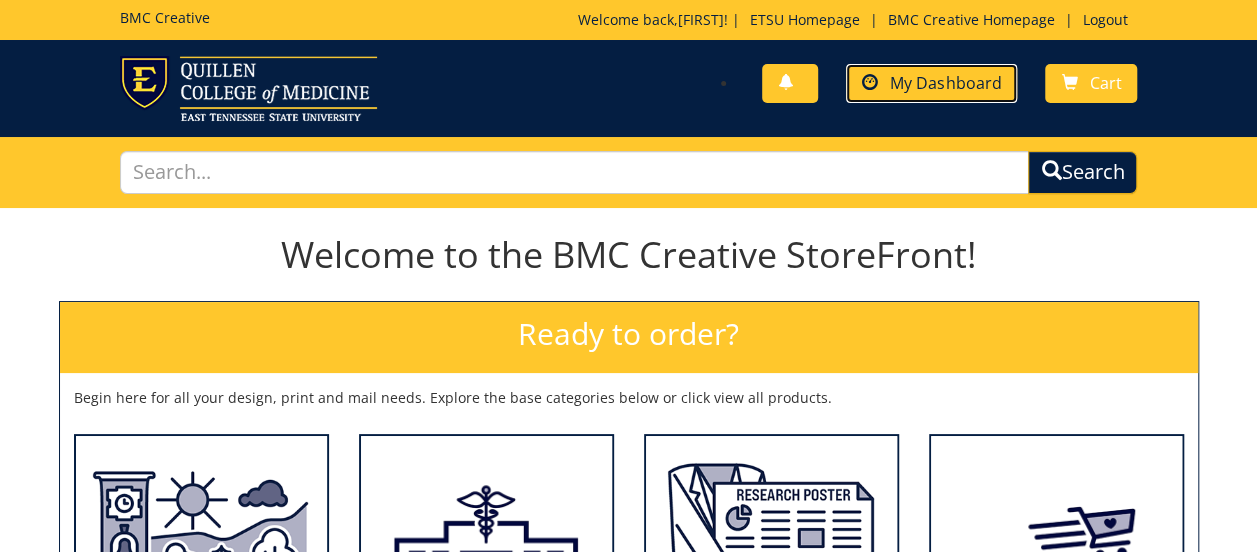 click on "My Dashboard" at bounding box center (945, 83) 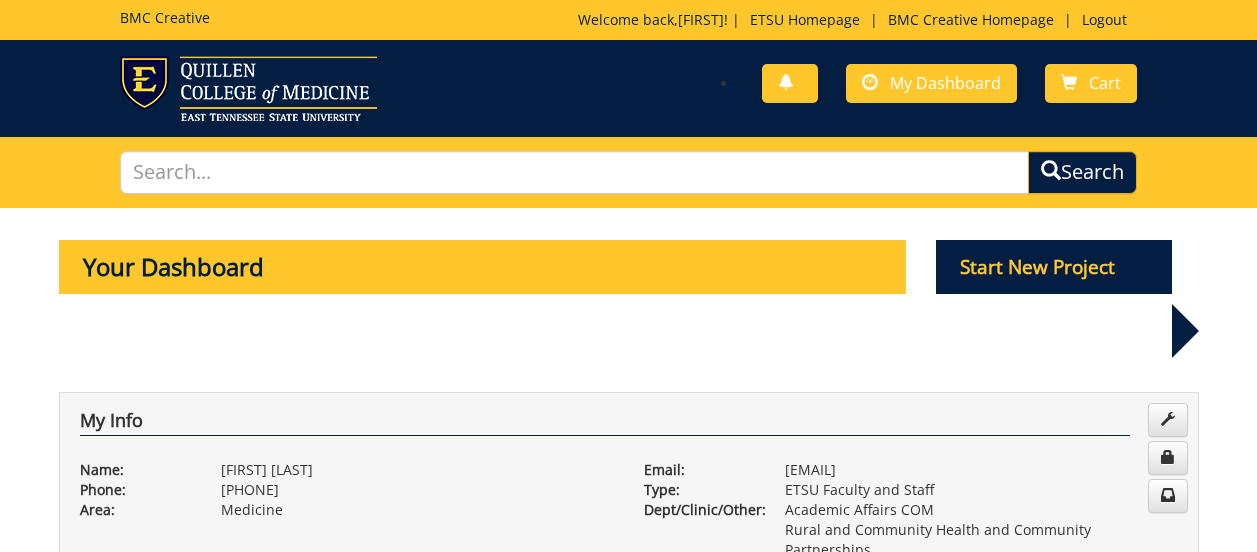 scroll, scrollTop: 0, scrollLeft: 0, axis: both 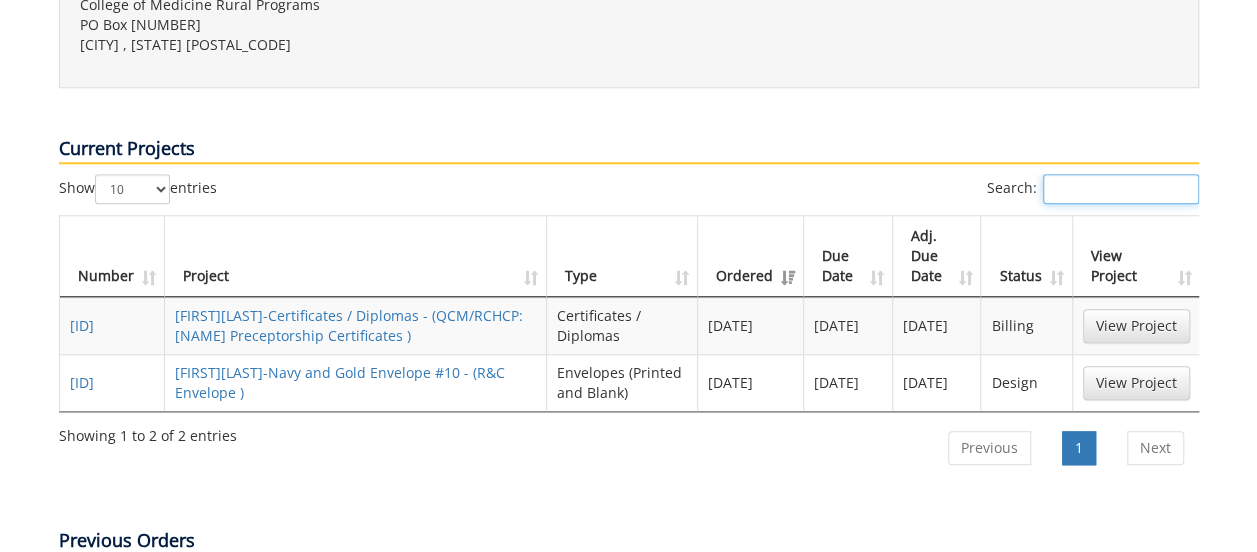 click on "Search:" at bounding box center (1121, 189) 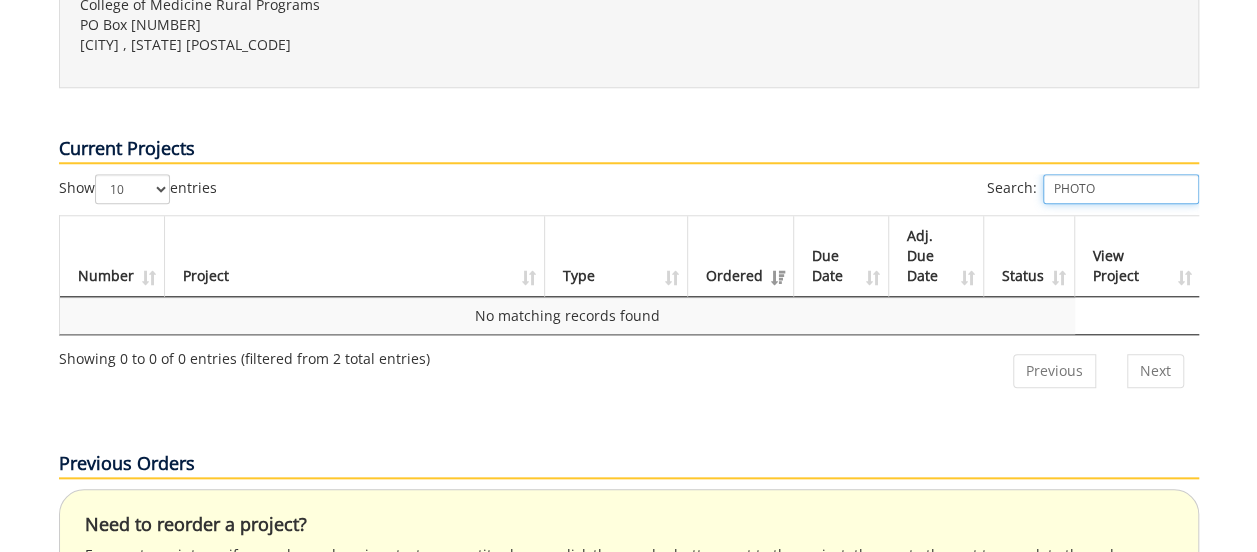 click on "PHOTO" at bounding box center (1121, 189) 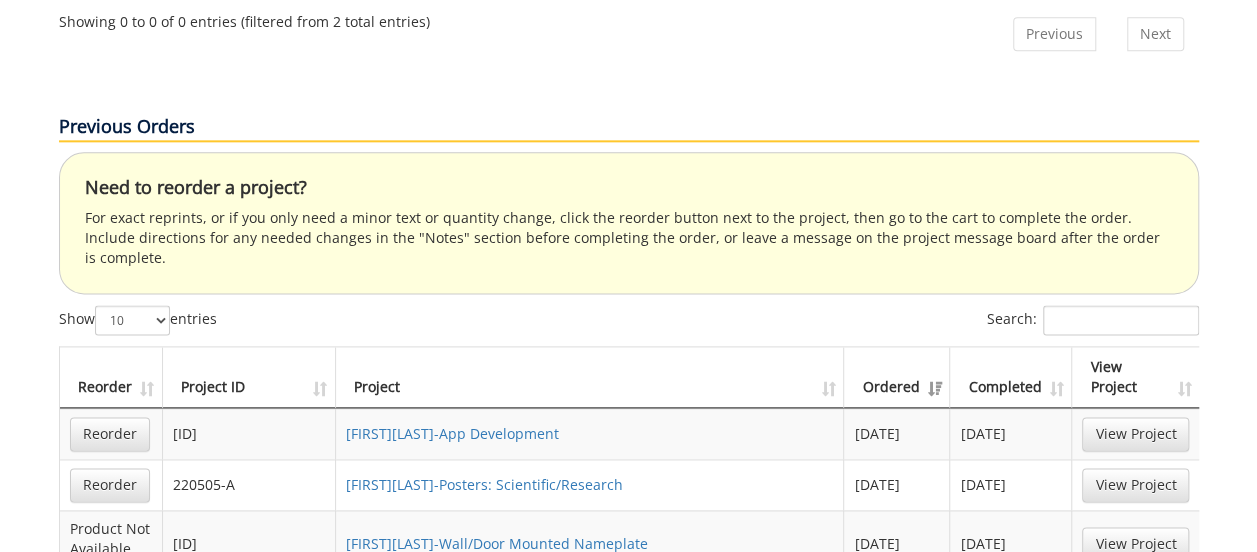 scroll, scrollTop: 1183, scrollLeft: 0, axis: vertical 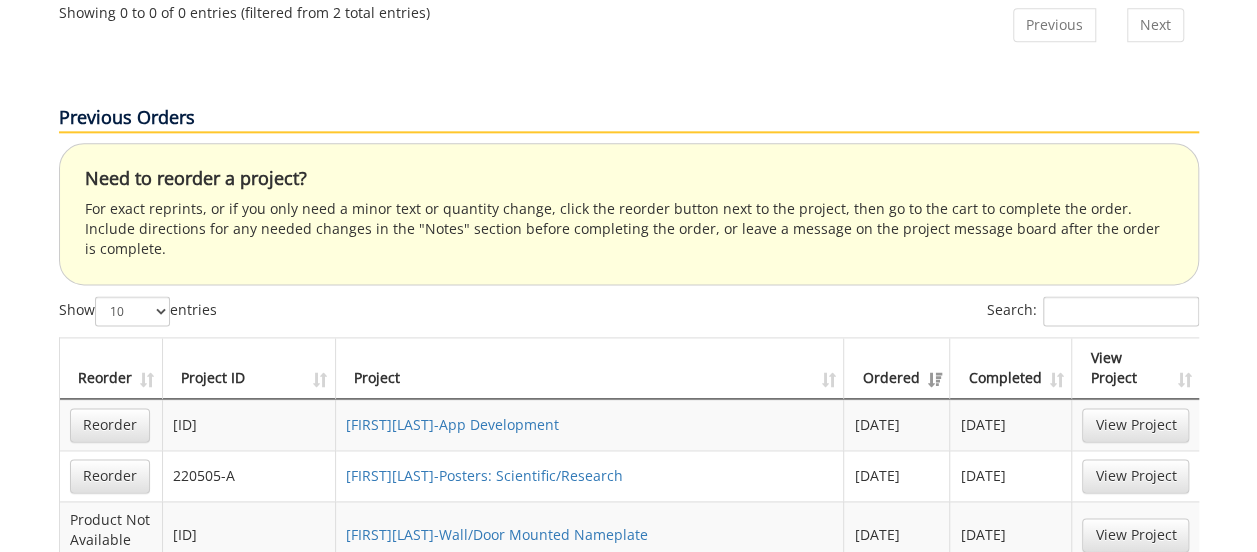 type on "PHOTO" 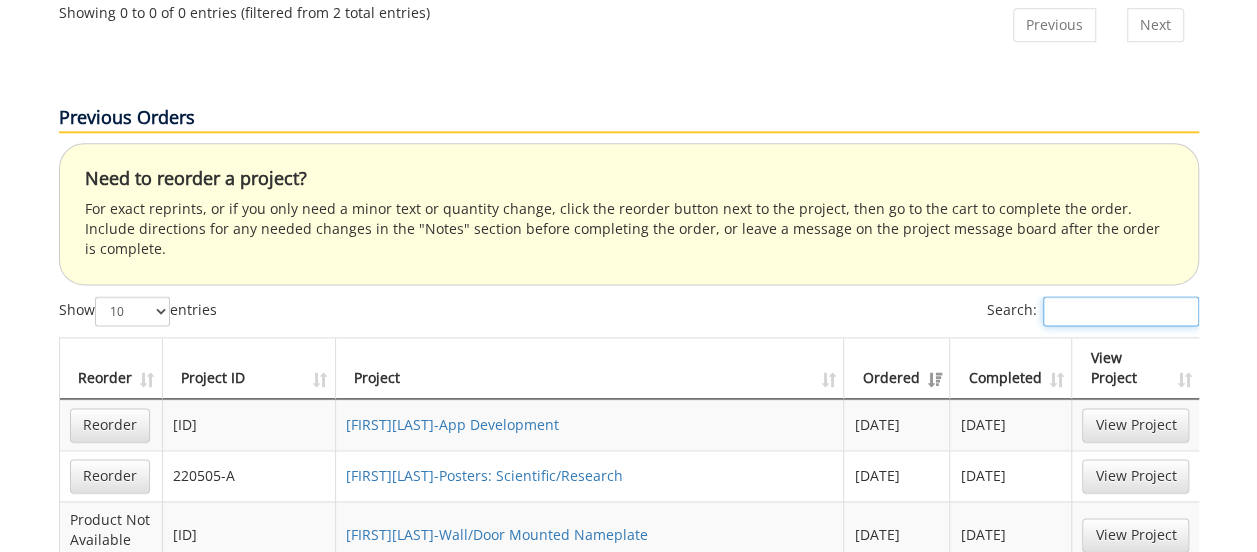 click on "Search:" at bounding box center [1121, 311] 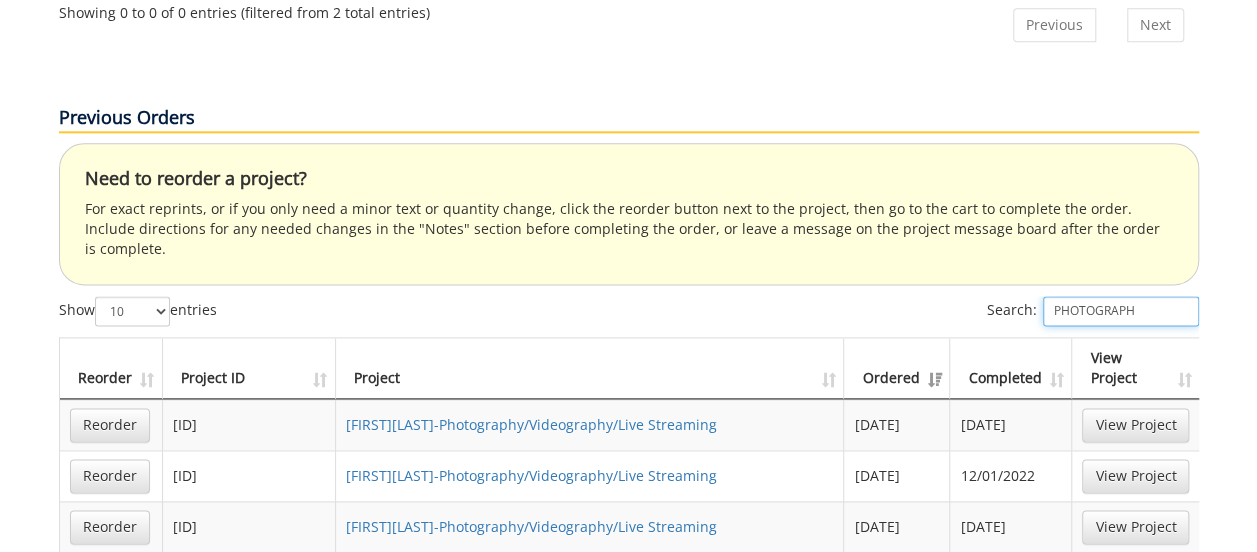 type on "PHOTOGRAPH" 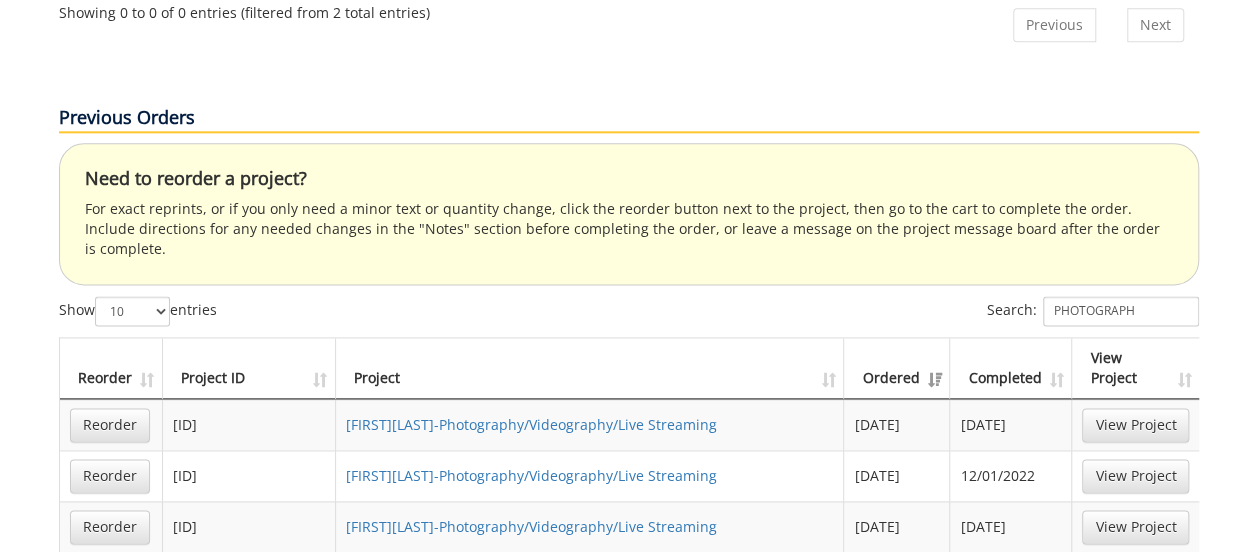 click on "Ordered" at bounding box center [897, 368] 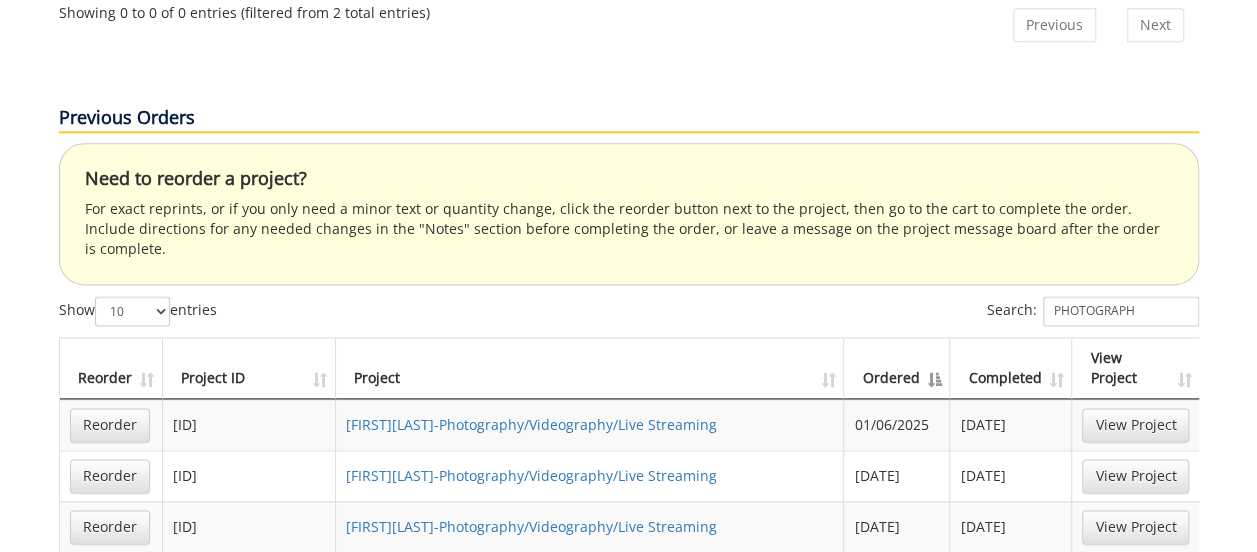 click on "Ordered" at bounding box center (897, 368) 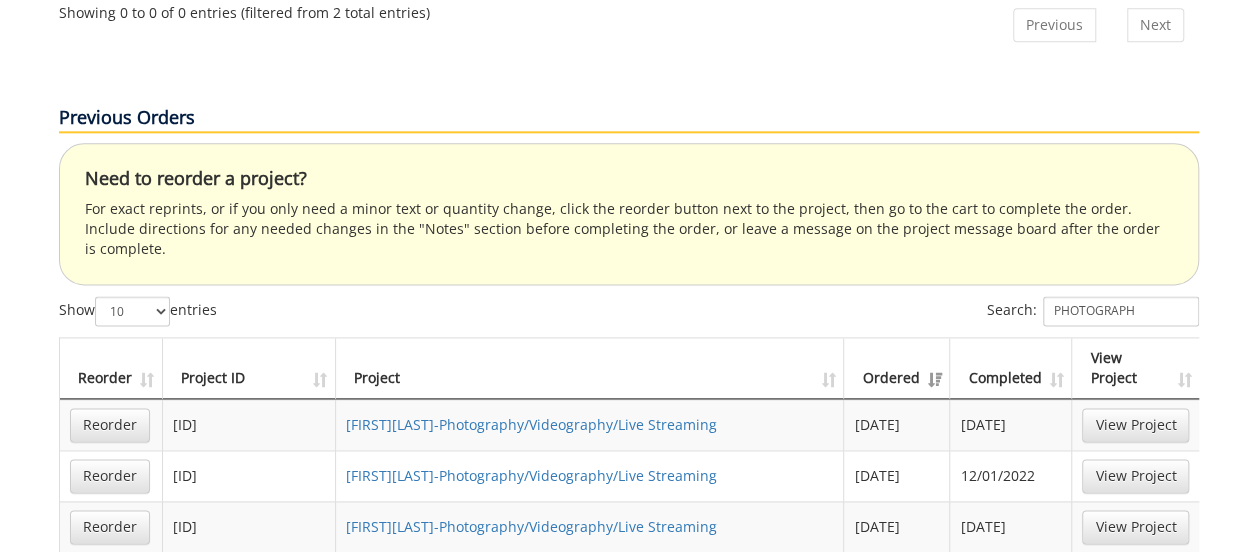 click on "Completed" at bounding box center [1011, 368] 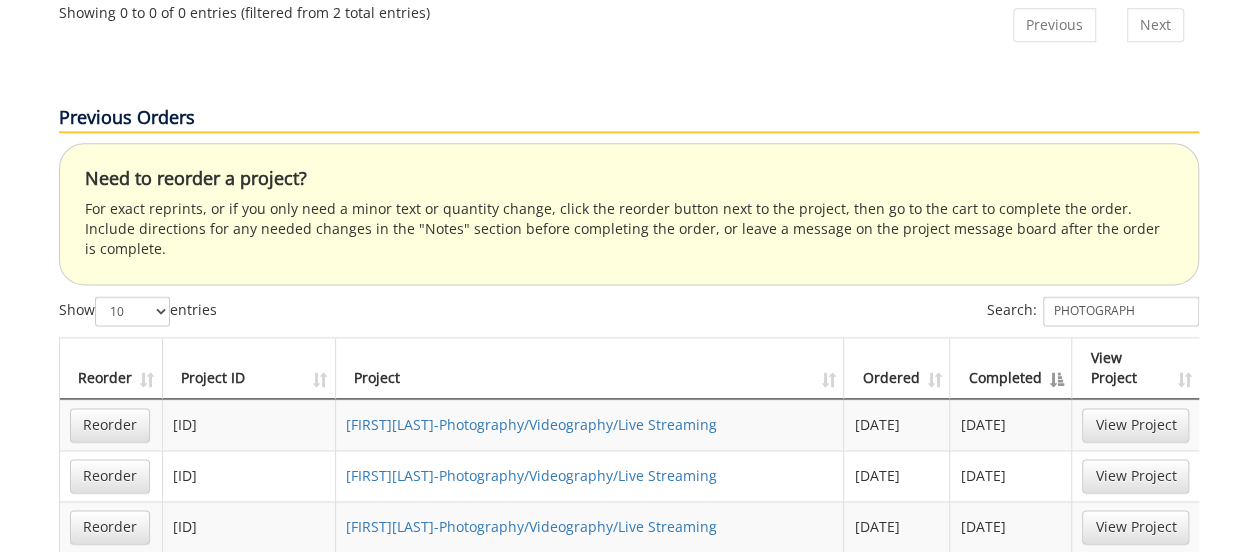 click on "Completed" at bounding box center (1011, 368) 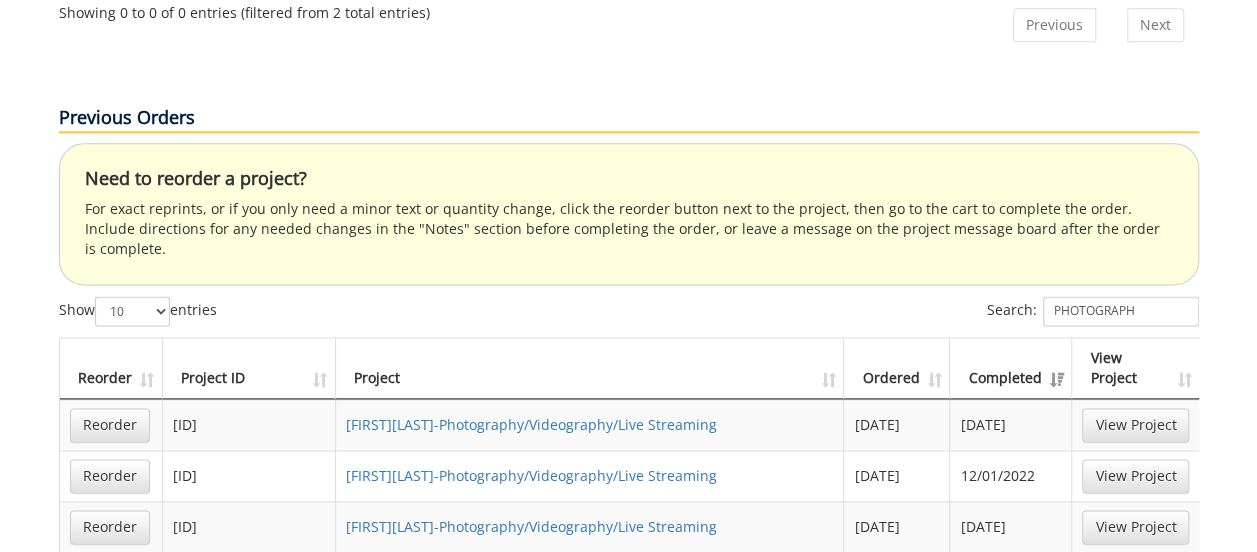 click on "Completed" at bounding box center (1011, 368) 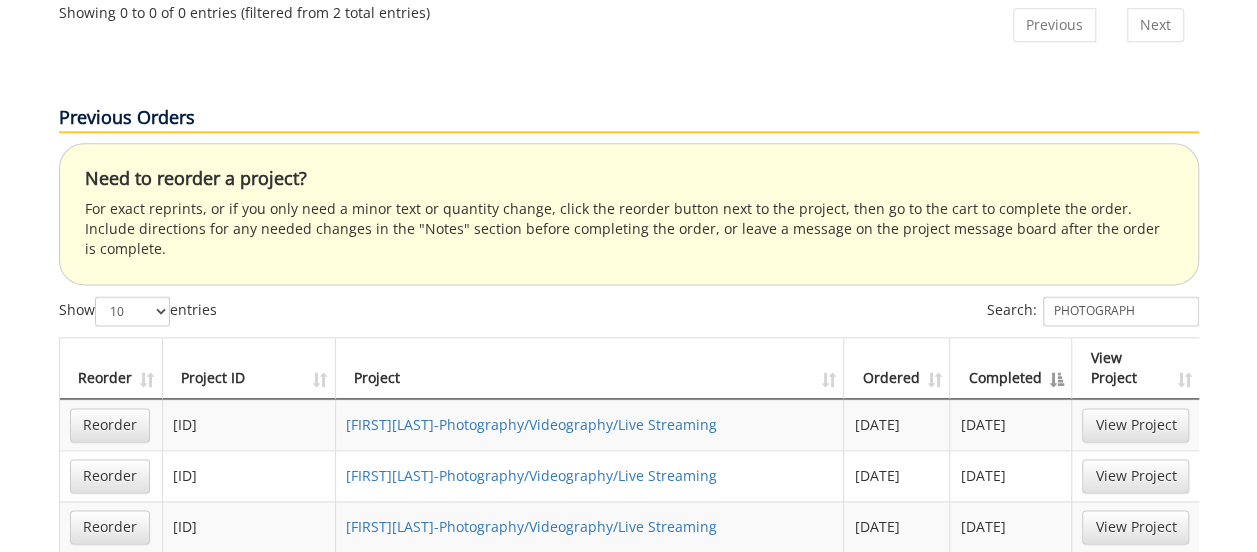 click on "Completed" at bounding box center (1011, 368) 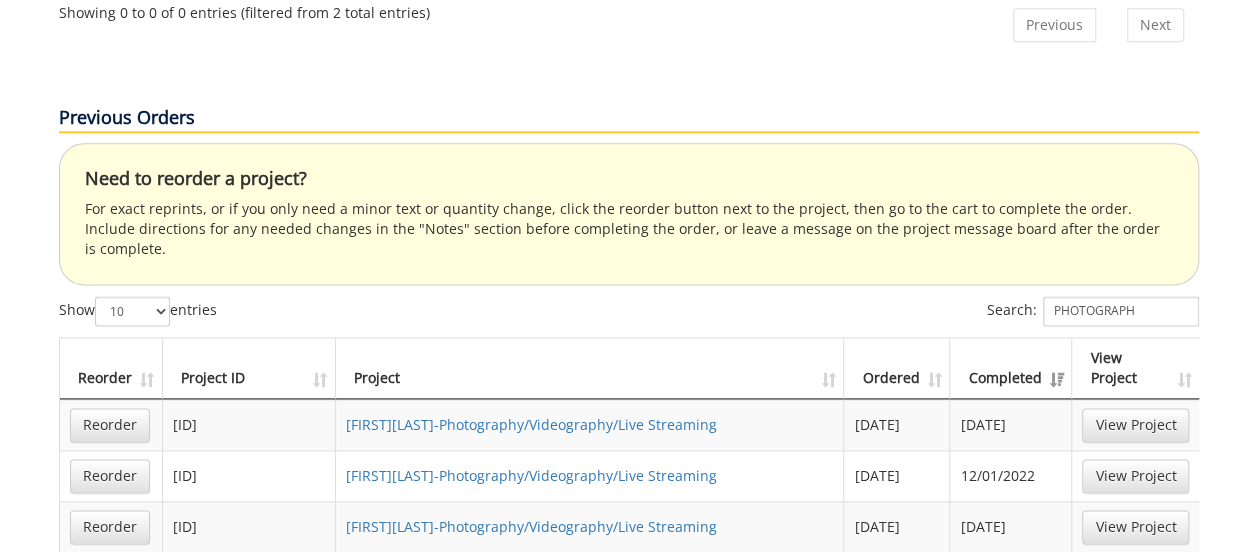 click on "Completed" at bounding box center (1011, 368) 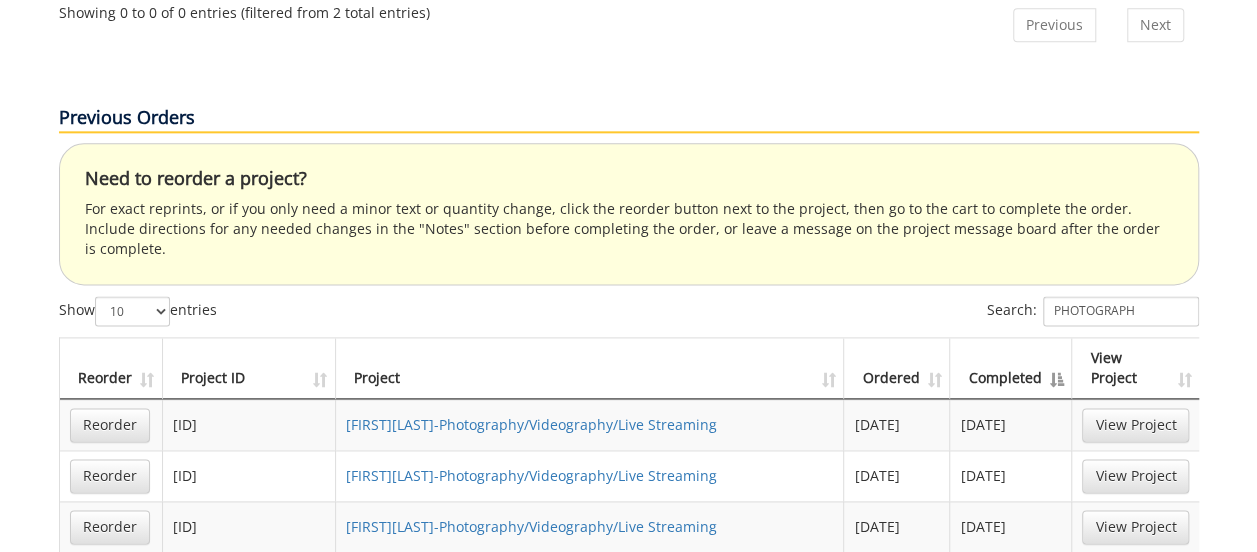 click on "Completed" at bounding box center [1011, 368] 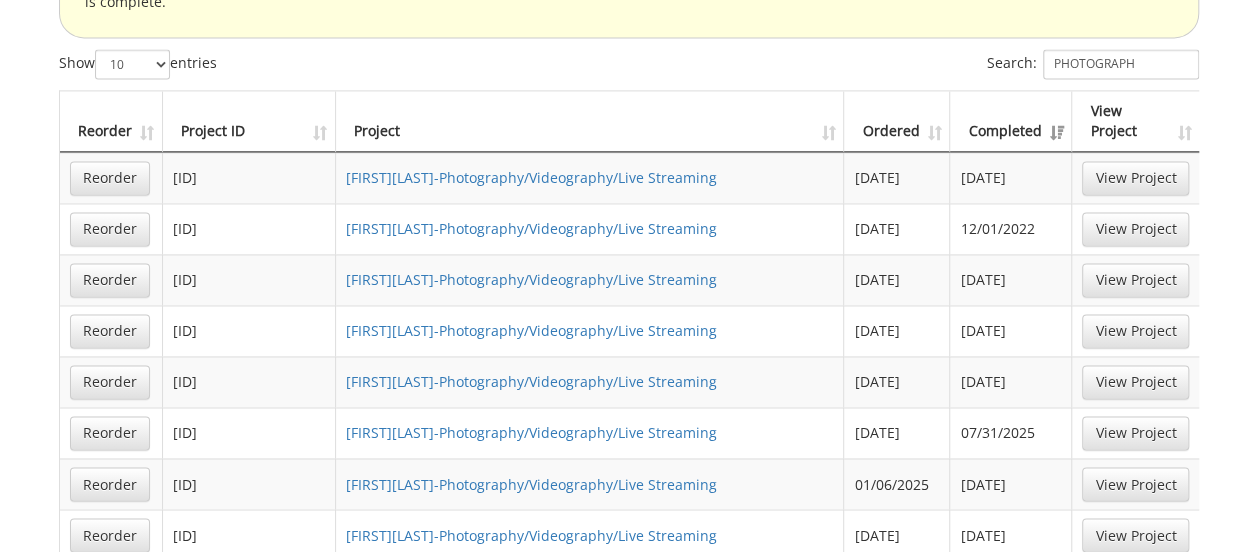 scroll, scrollTop: 1398, scrollLeft: 0, axis: vertical 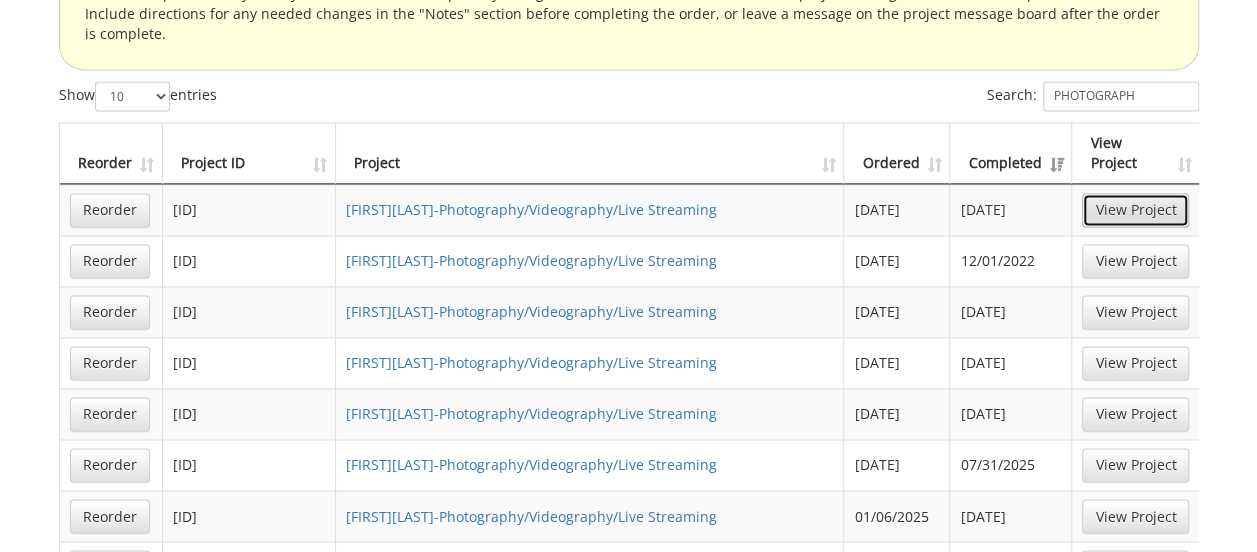 click on "View Project" at bounding box center [1135, 210] 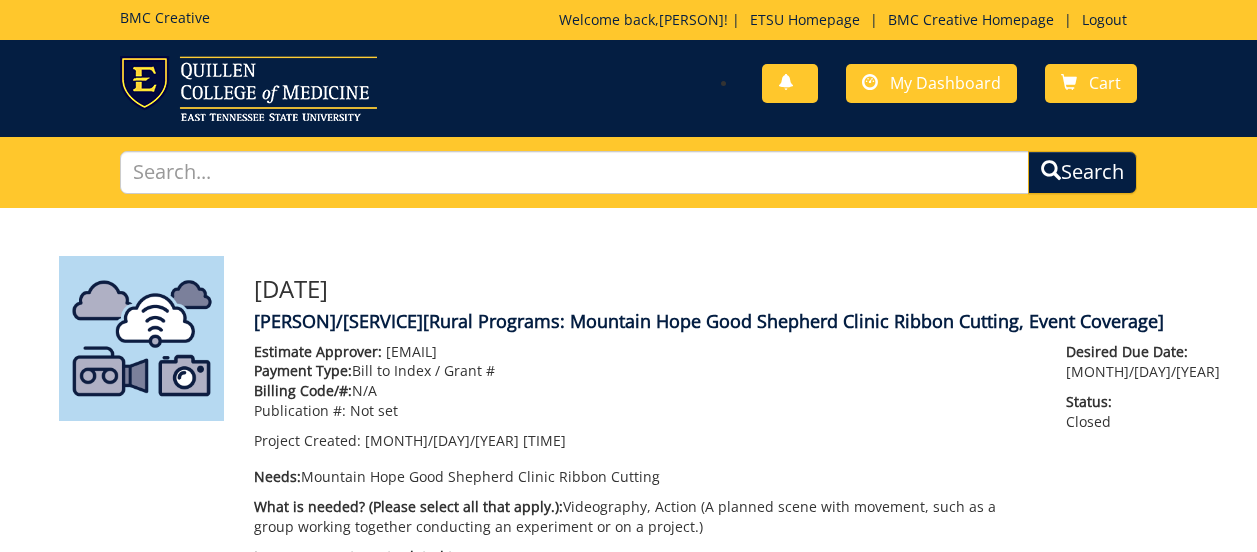 scroll, scrollTop: 0, scrollLeft: 0, axis: both 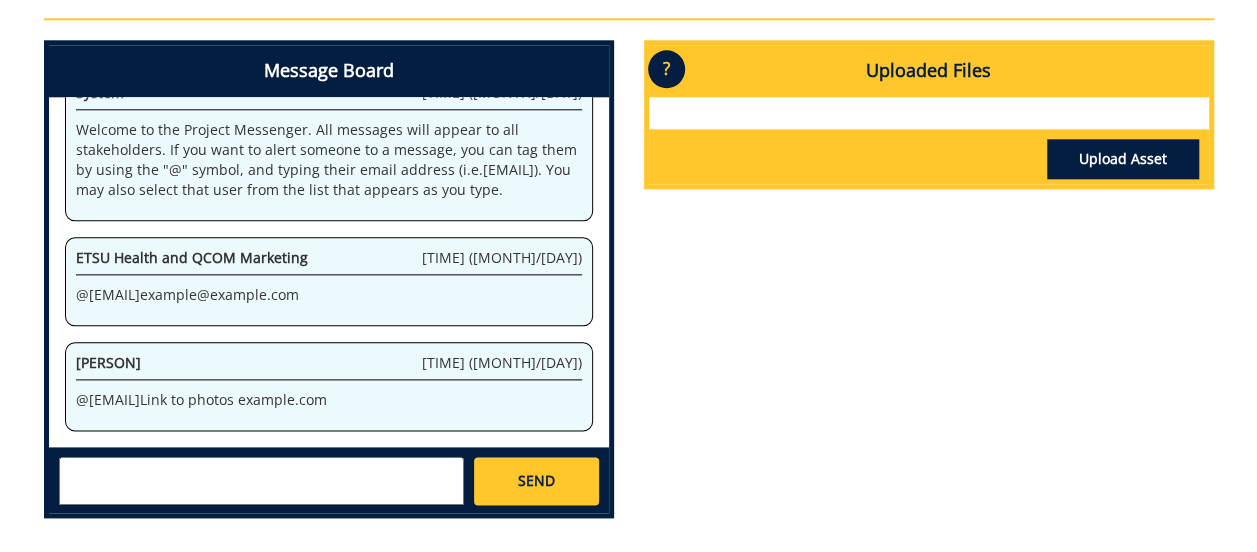 drag, startPoint x: 485, startPoint y: 446, endPoint x: 324, endPoint y: 410, distance: 164.97575 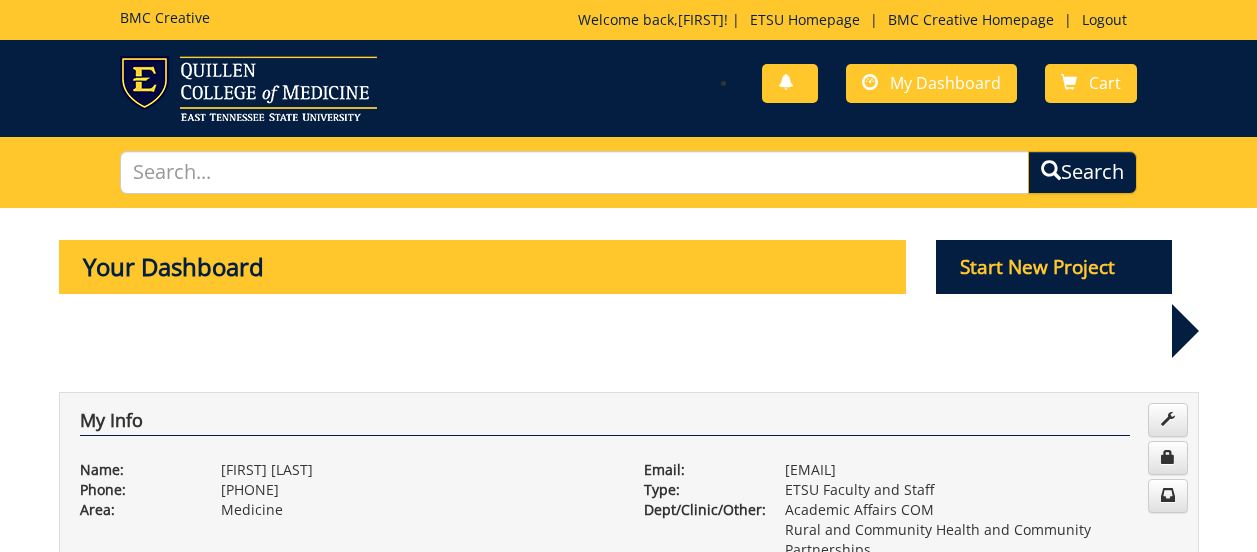 scroll, scrollTop: 1398, scrollLeft: 0, axis: vertical 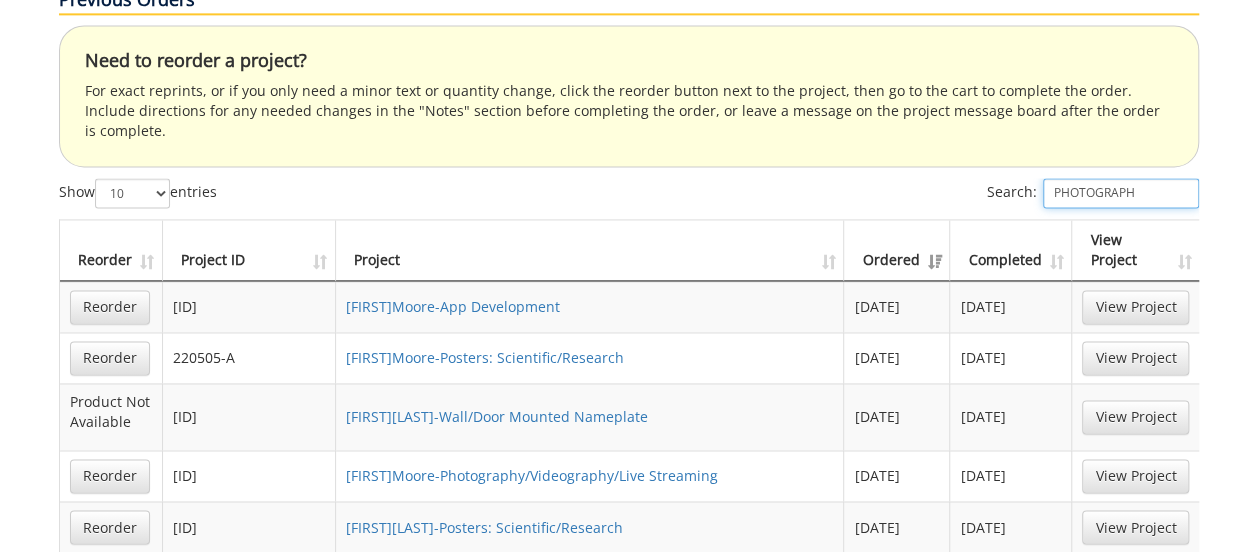 click on "PHOTOGRAPH" at bounding box center (1121, 193) 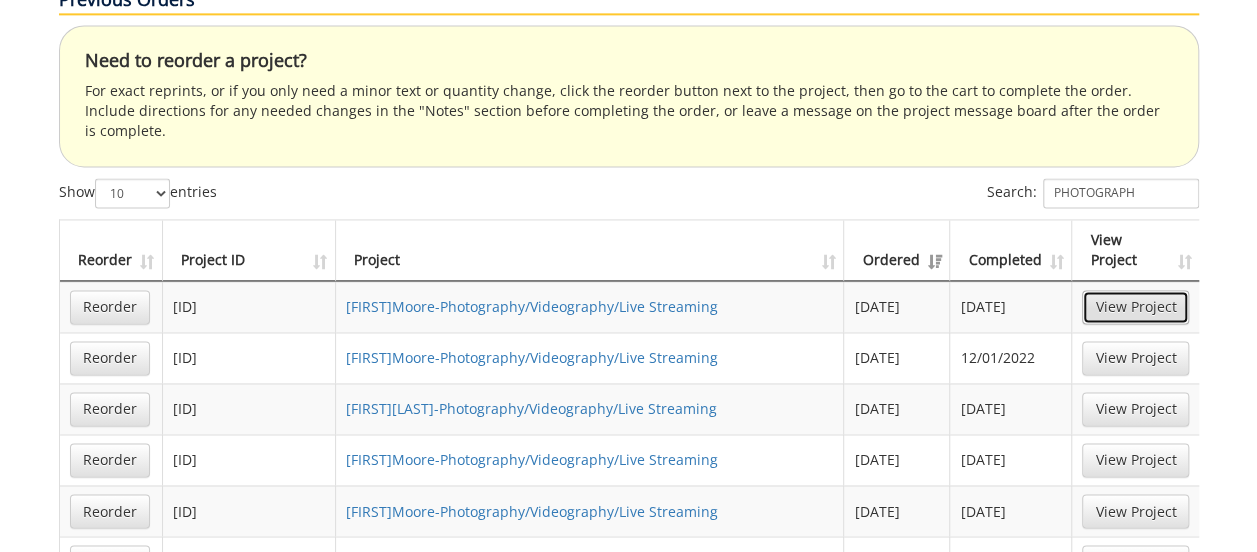 click on "View Project" at bounding box center (1135, 307) 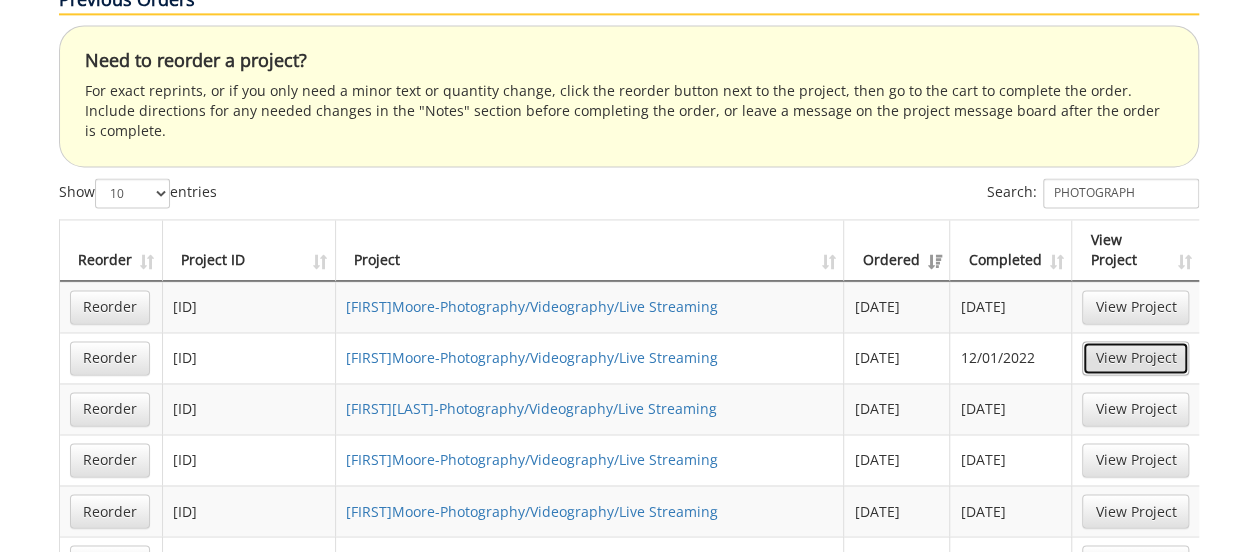 click on "View Project" at bounding box center (1135, 358) 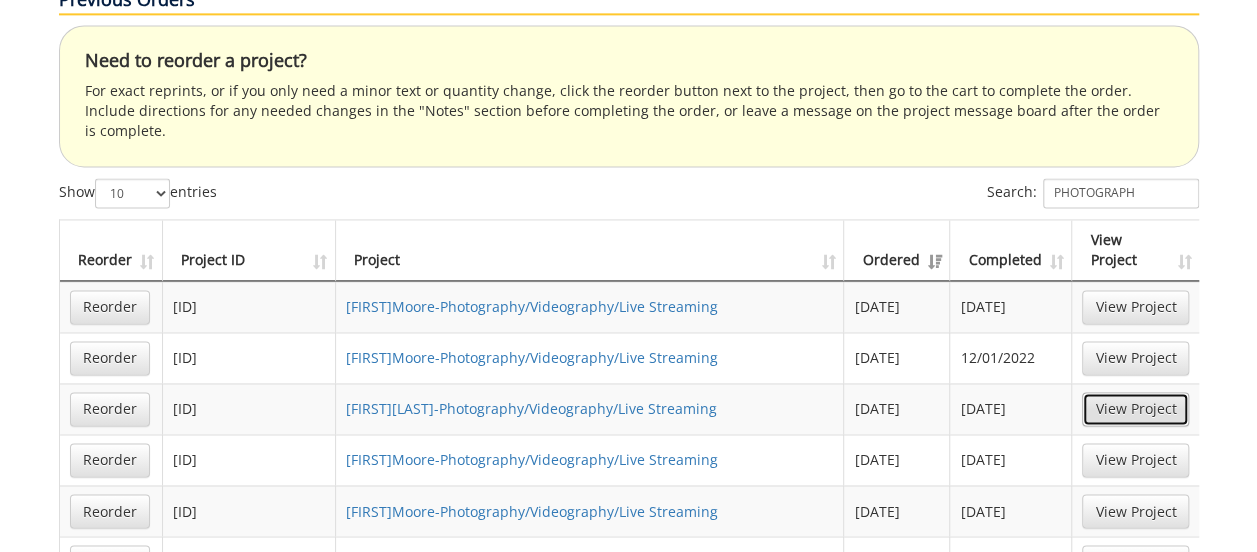click on "View Project" at bounding box center (1135, 409) 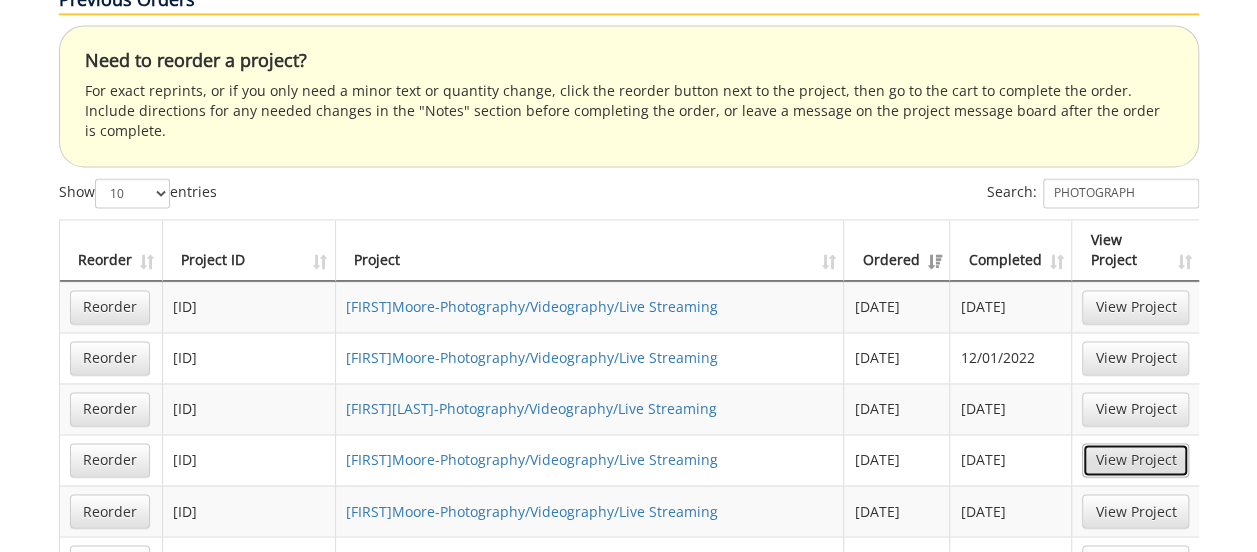 click on "View Project" at bounding box center (1135, 460) 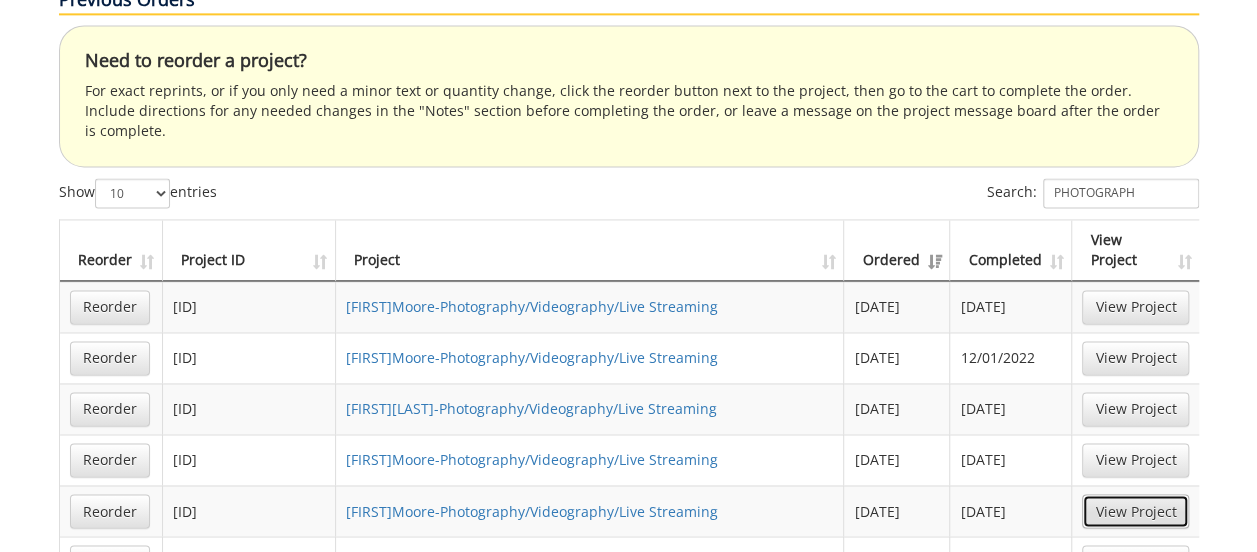 click on "View Project" at bounding box center (1135, 511) 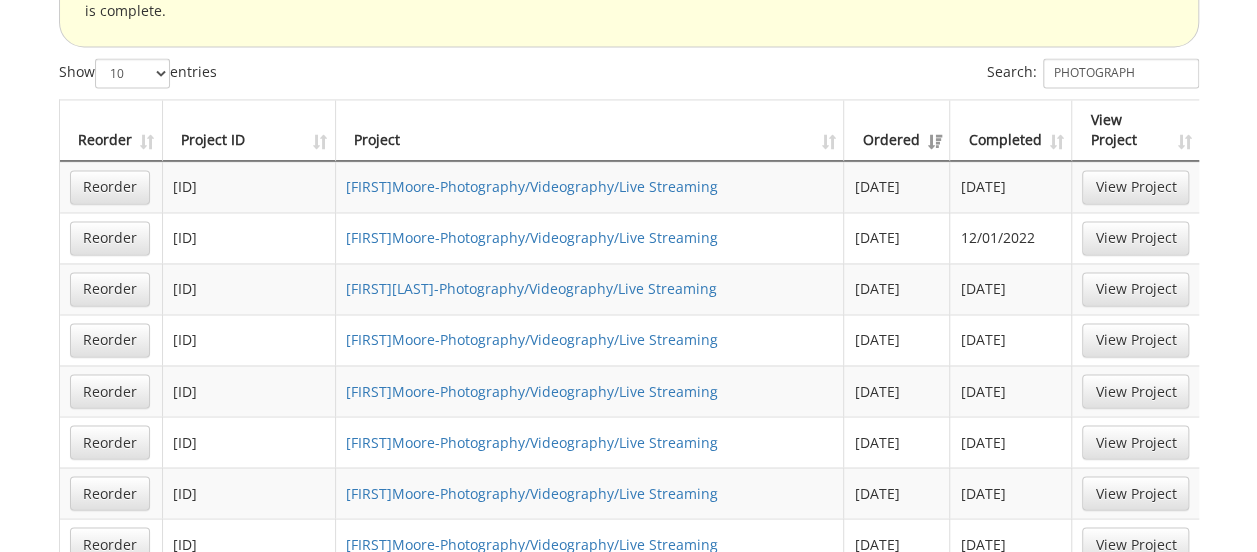 scroll, scrollTop: 1560, scrollLeft: 0, axis: vertical 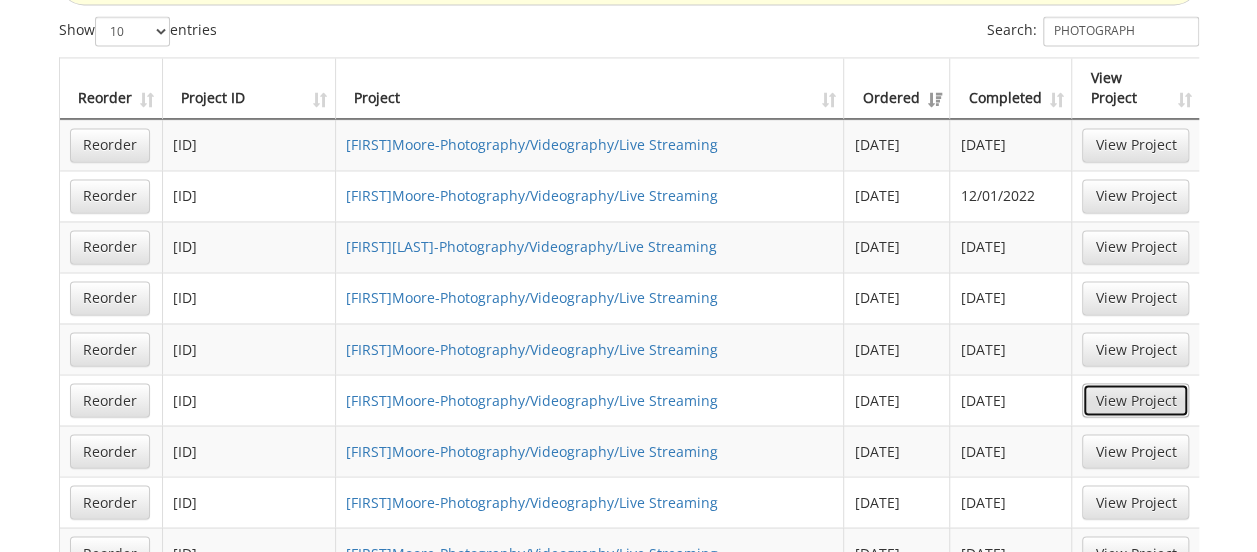 click on "View Project" at bounding box center [1135, 400] 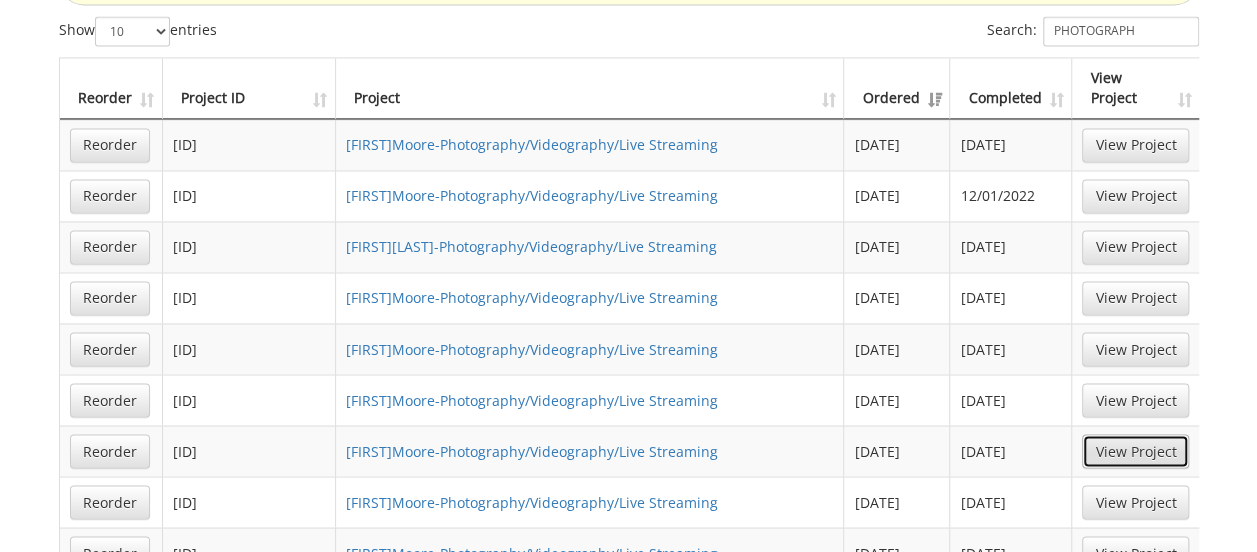 click on "View Project" at bounding box center [1135, 451] 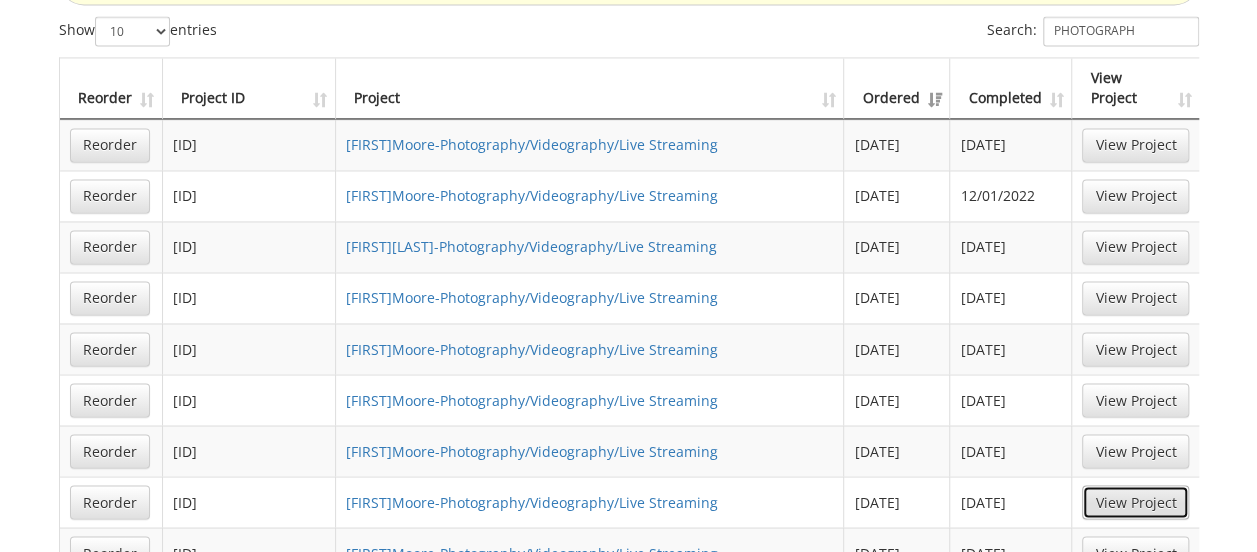 click on "View Project" at bounding box center (1135, 502) 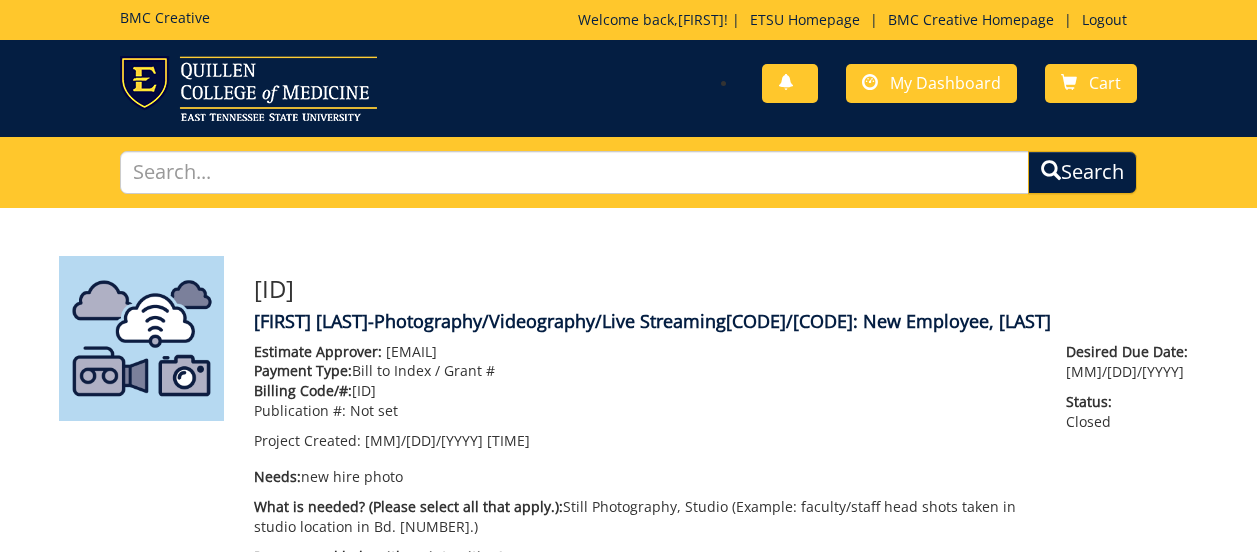scroll, scrollTop: 0, scrollLeft: 0, axis: both 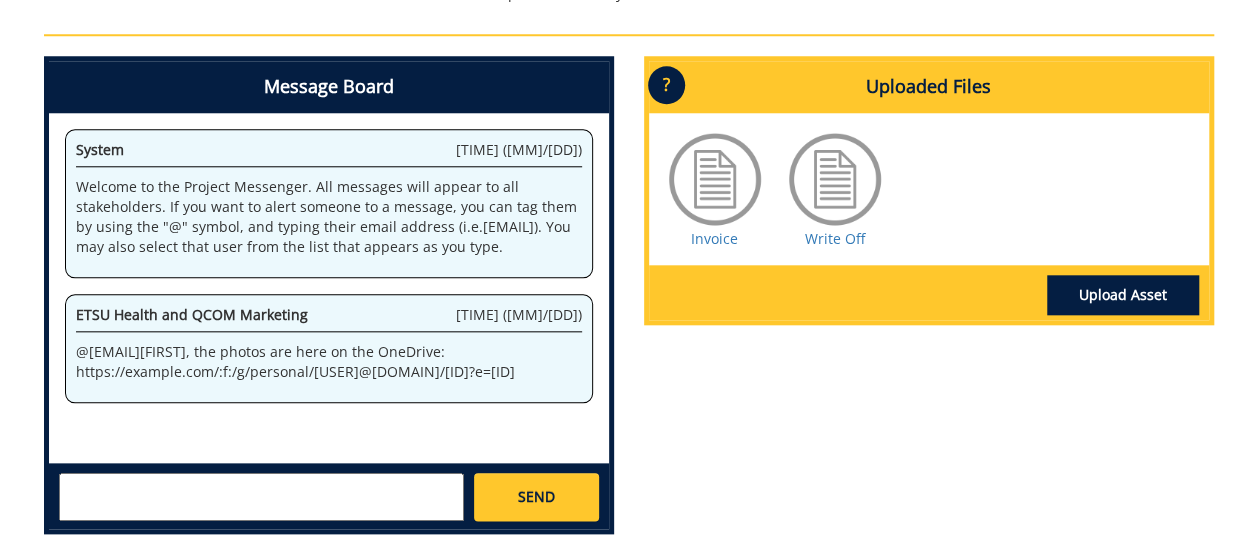 drag, startPoint x: 370, startPoint y: 411, endPoint x: 67, endPoint y: 370, distance: 305.76135 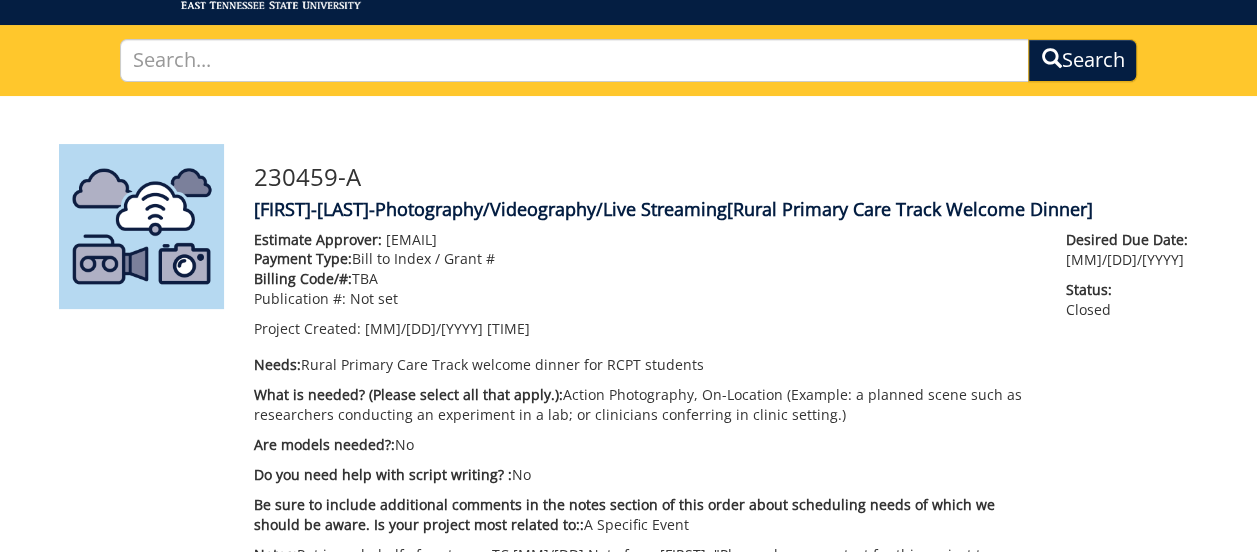 scroll, scrollTop: 0, scrollLeft: 0, axis: both 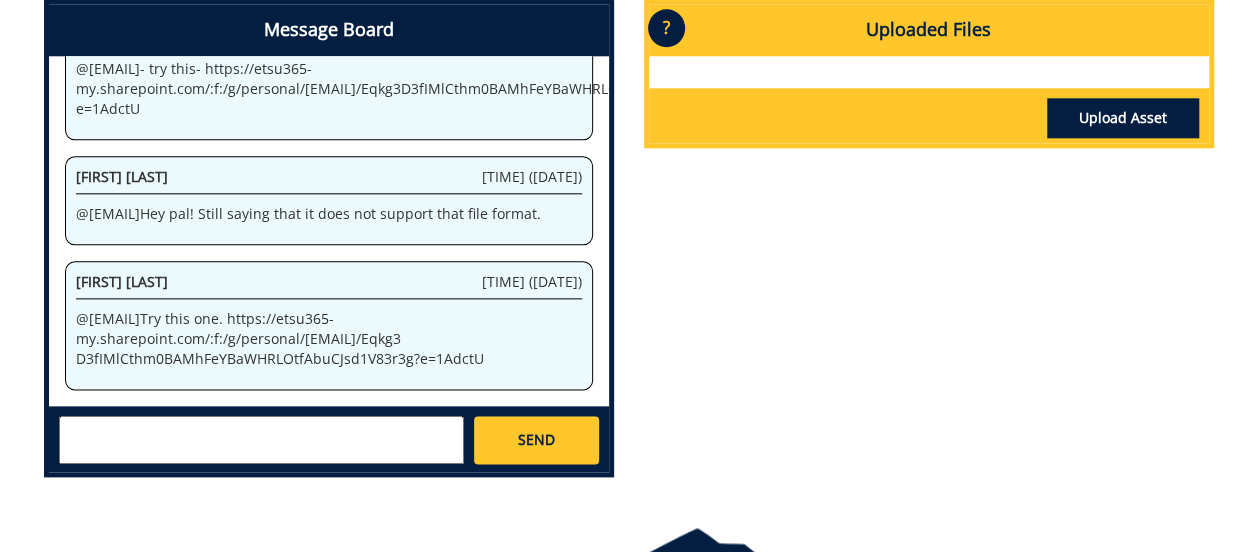 drag, startPoint x: 487, startPoint y: 345, endPoint x: 310, endPoint y: 305, distance: 181.4635 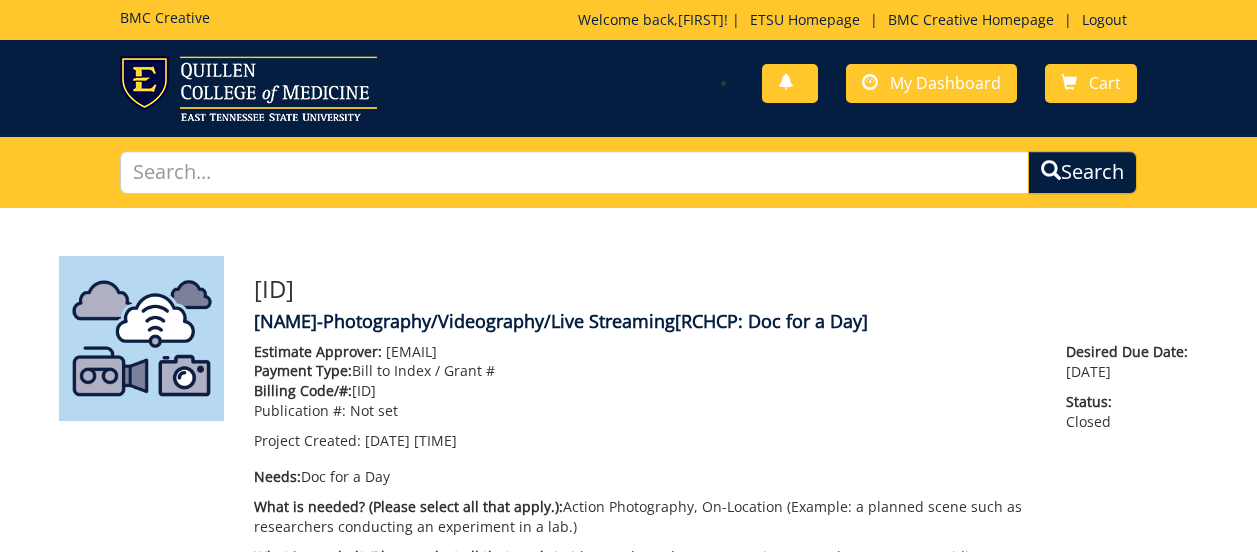 scroll, scrollTop: 0, scrollLeft: 0, axis: both 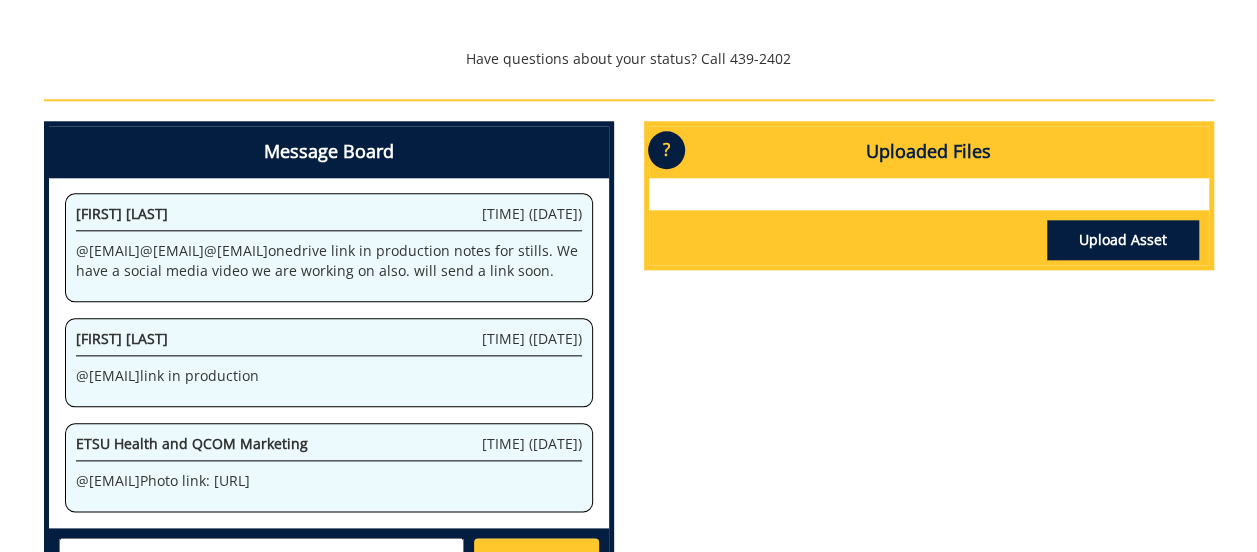 drag, startPoint x: 248, startPoint y: 464, endPoint x: 301, endPoint y: 423, distance: 67.00746 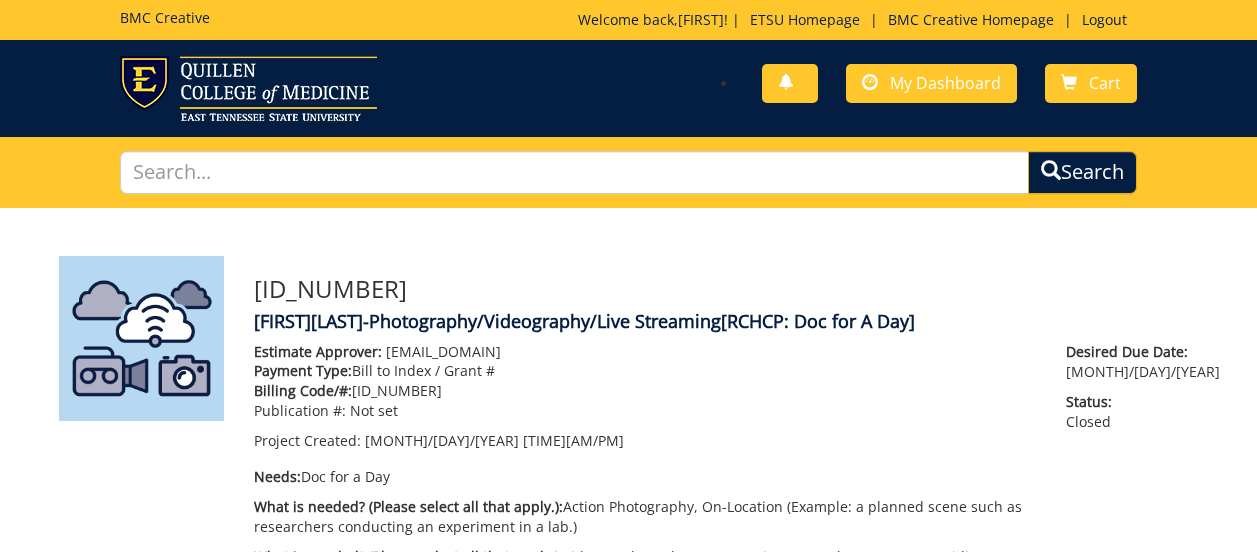 scroll, scrollTop: 0, scrollLeft: 0, axis: both 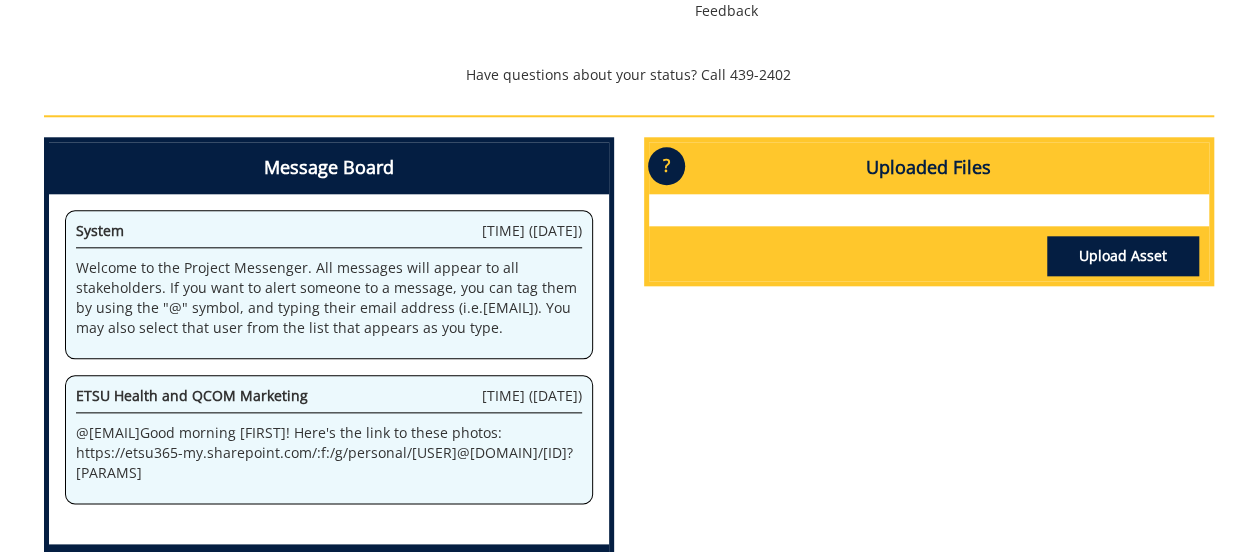 drag, startPoint x: 151, startPoint y: 479, endPoint x: 129, endPoint y: 443, distance: 42.190044 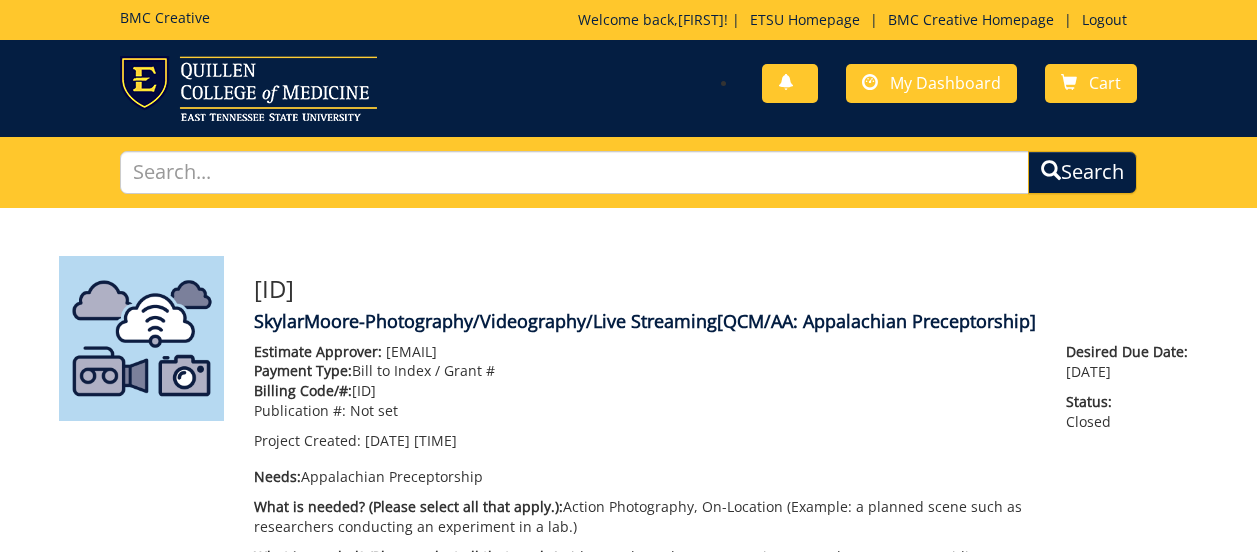 scroll, scrollTop: 0, scrollLeft: 0, axis: both 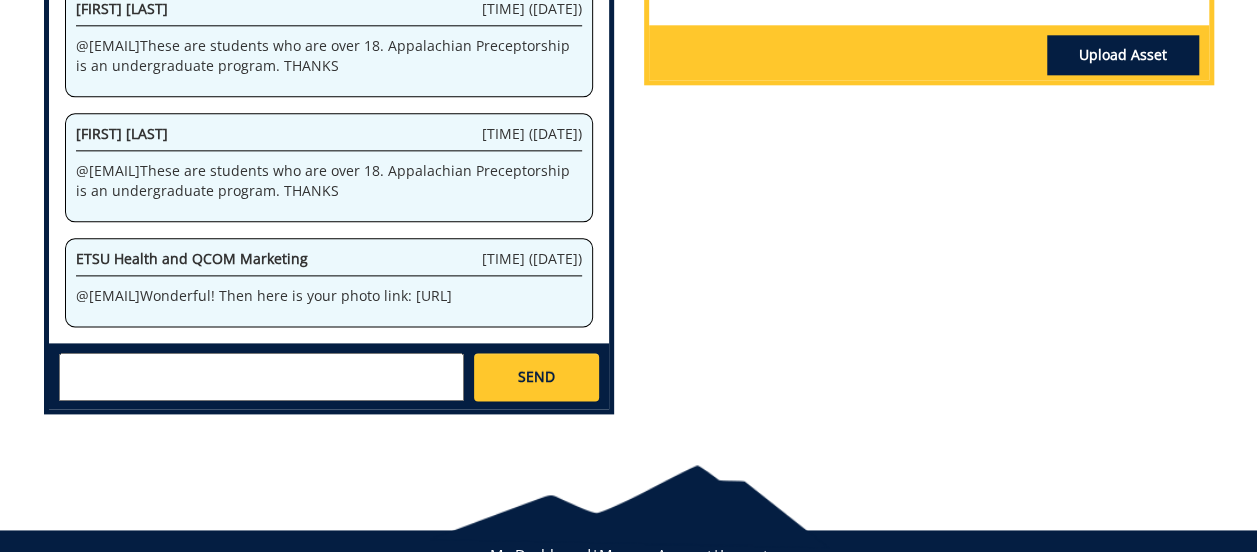 drag, startPoint x: 154, startPoint y: 279, endPoint x: 73, endPoint y: 239, distance: 90.33826 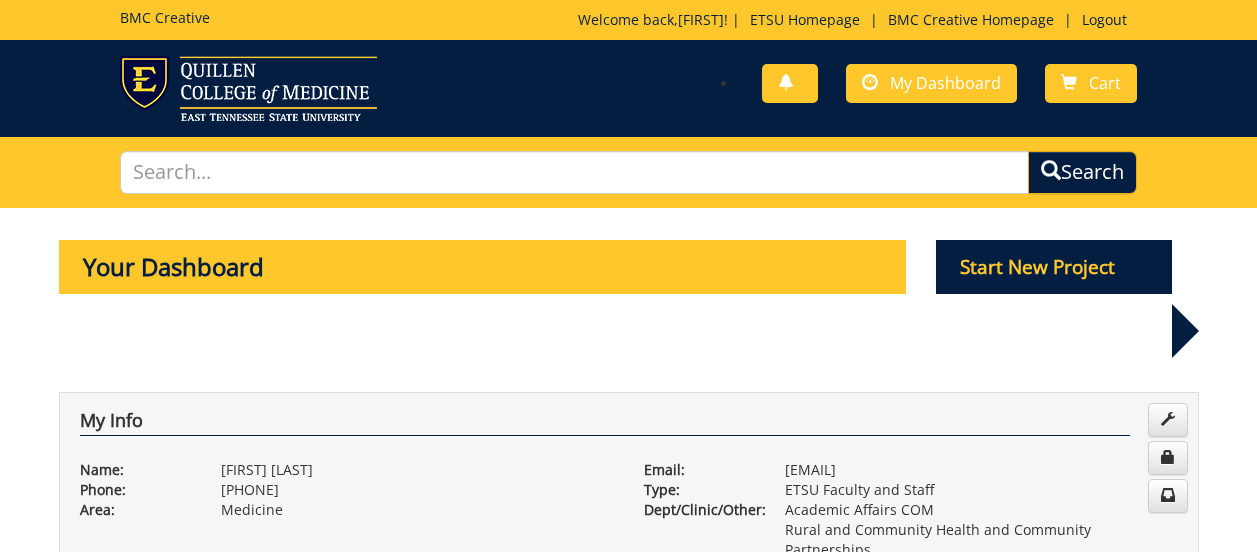 scroll, scrollTop: 1560, scrollLeft: 0, axis: vertical 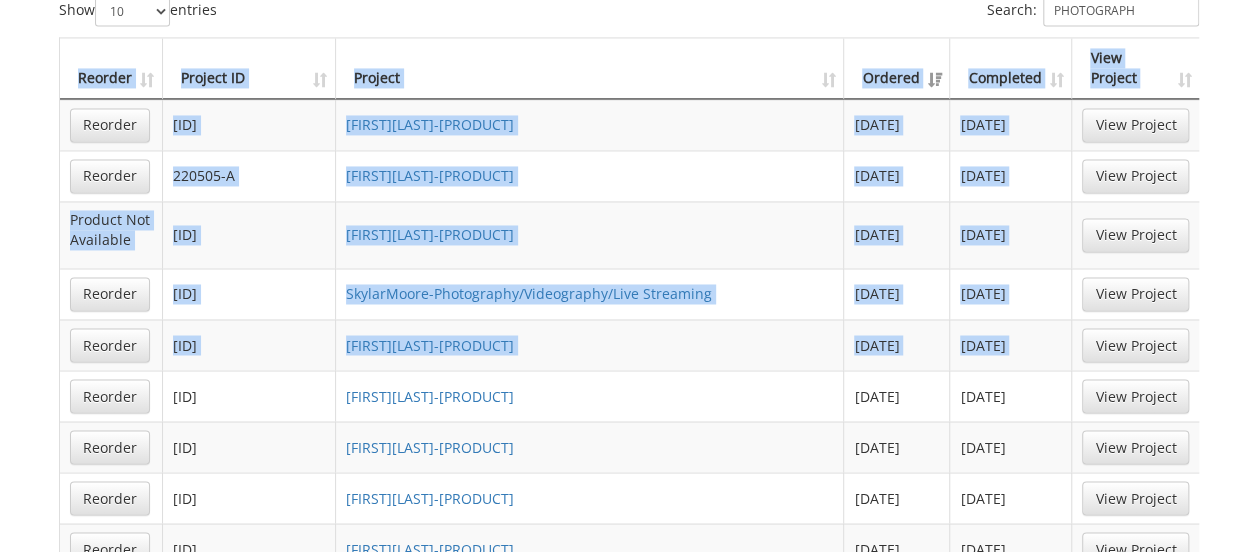 drag, startPoint x: 1171, startPoint y: 218, endPoint x: 1270, endPoint y: 293, distance: 124.20145 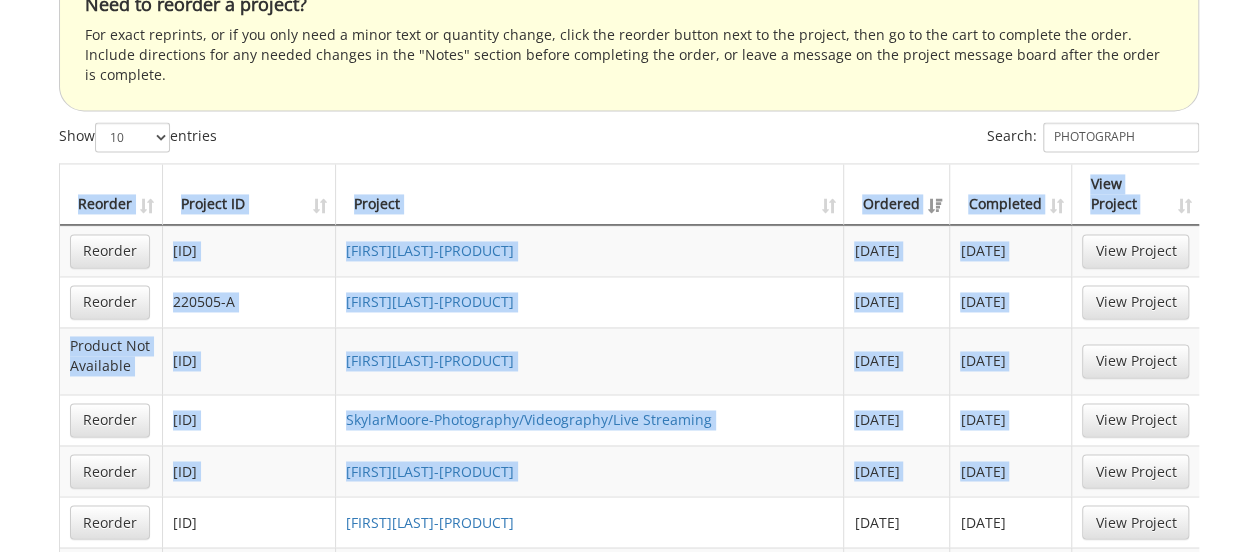 scroll, scrollTop: 1416, scrollLeft: 0, axis: vertical 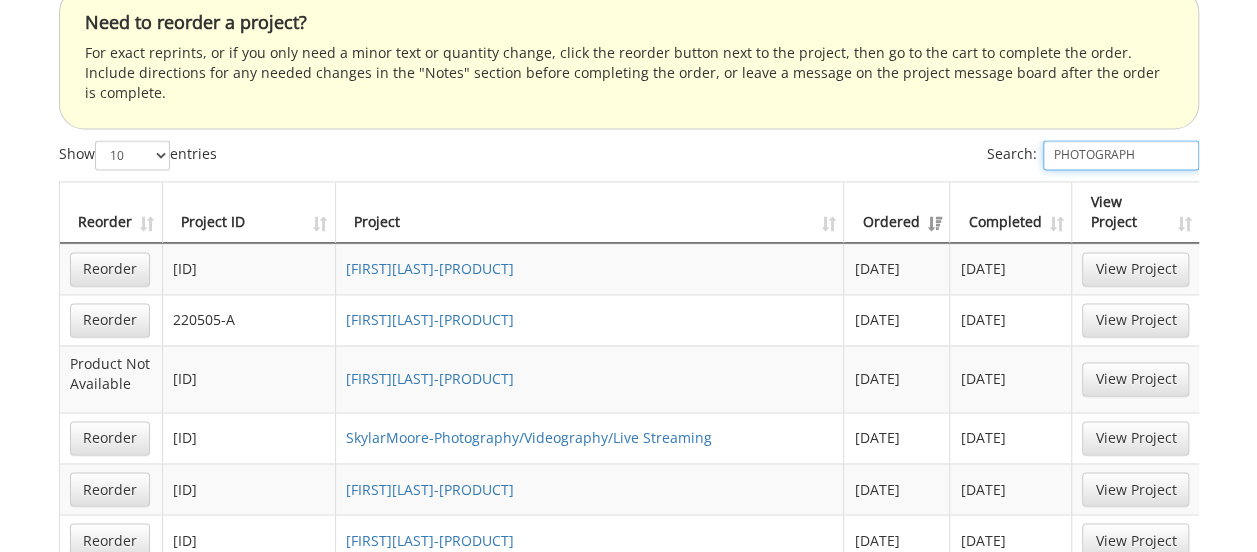 click on "PHOTOGRAPH" at bounding box center (1121, 155) 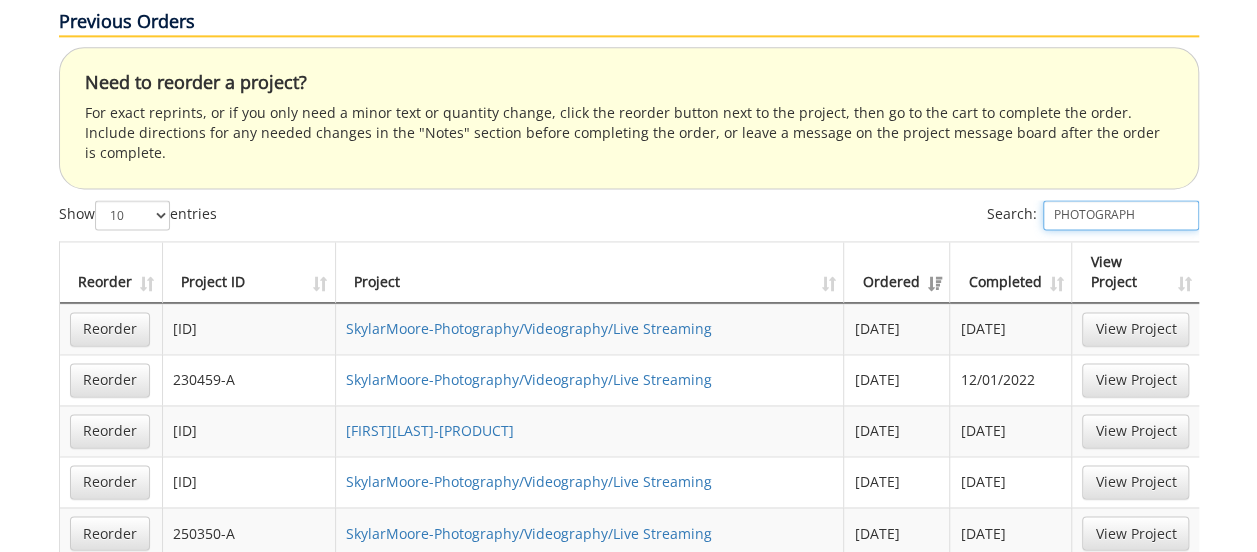 scroll, scrollTop: 1286, scrollLeft: 0, axis: vertical 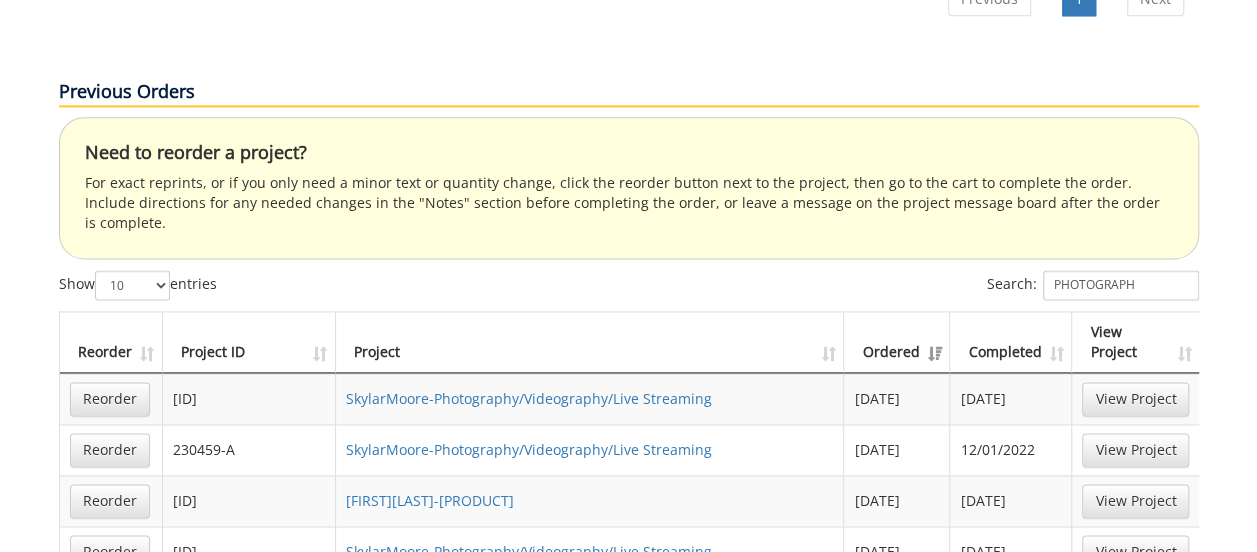 click on "Completed" at bounding box center (1011, 342) 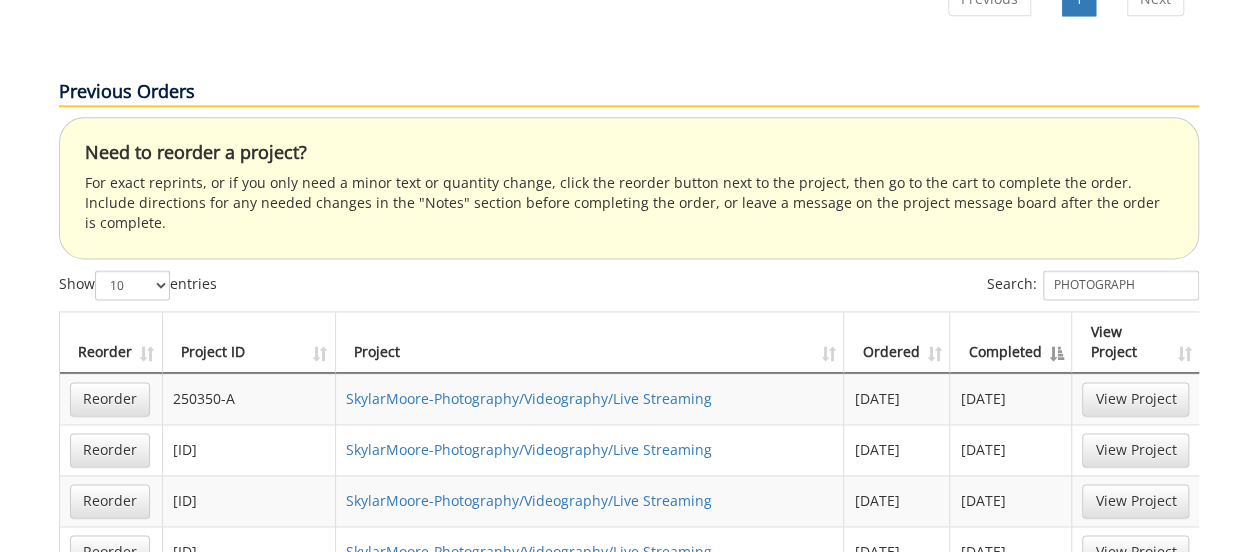 click on "Completed" at bounding box center [1011, 342] 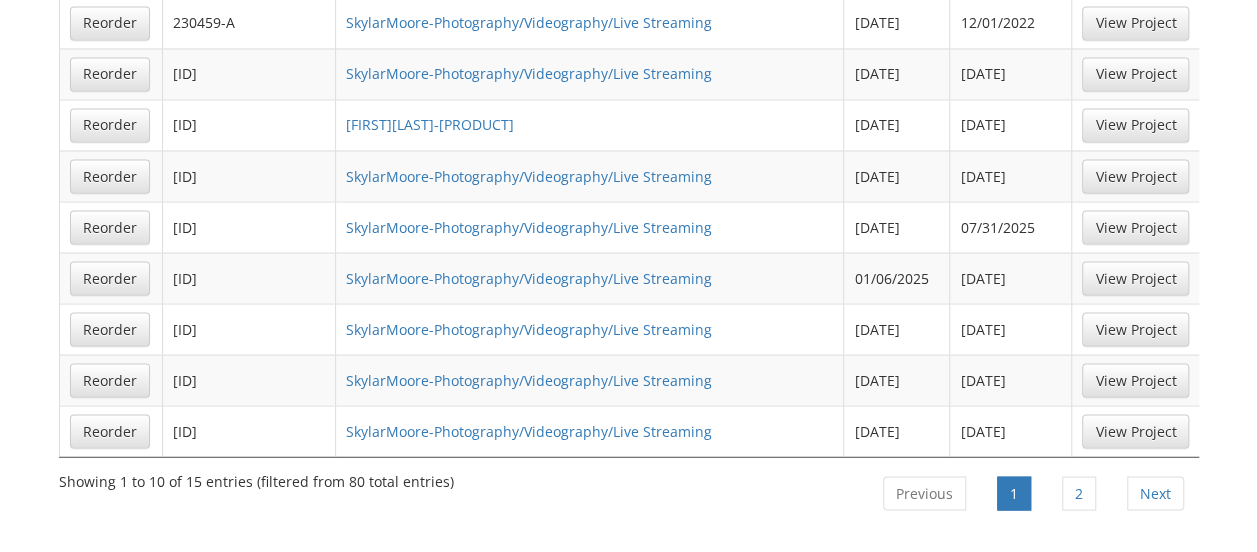 scroll, scrollTop: 1680, scrollLeft: 0, axis: vertical 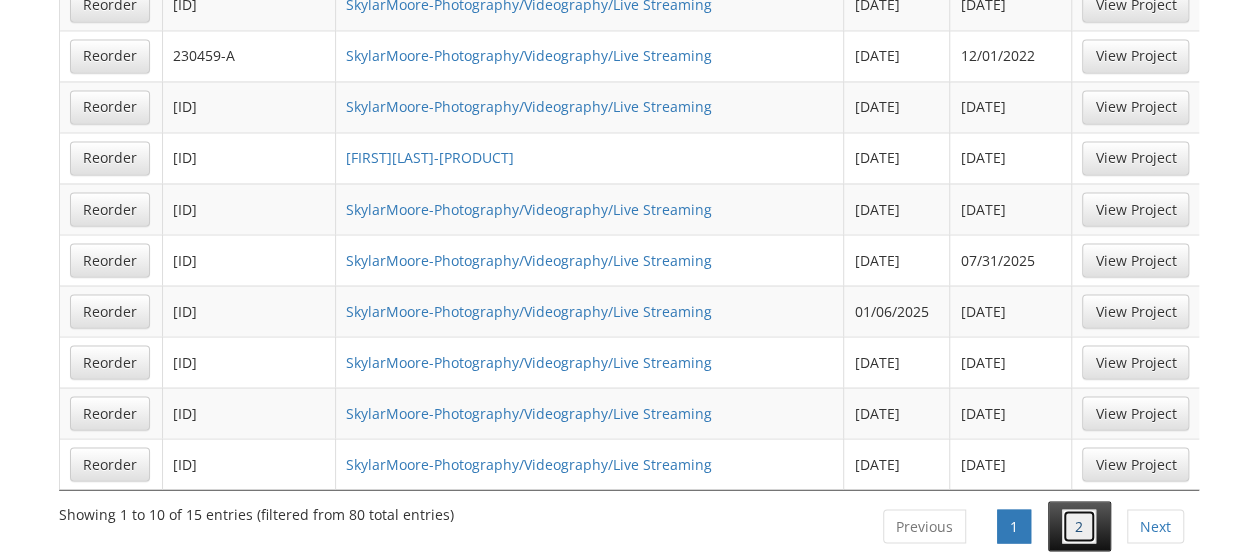 click on "2" at bounding box center (1079, 526) 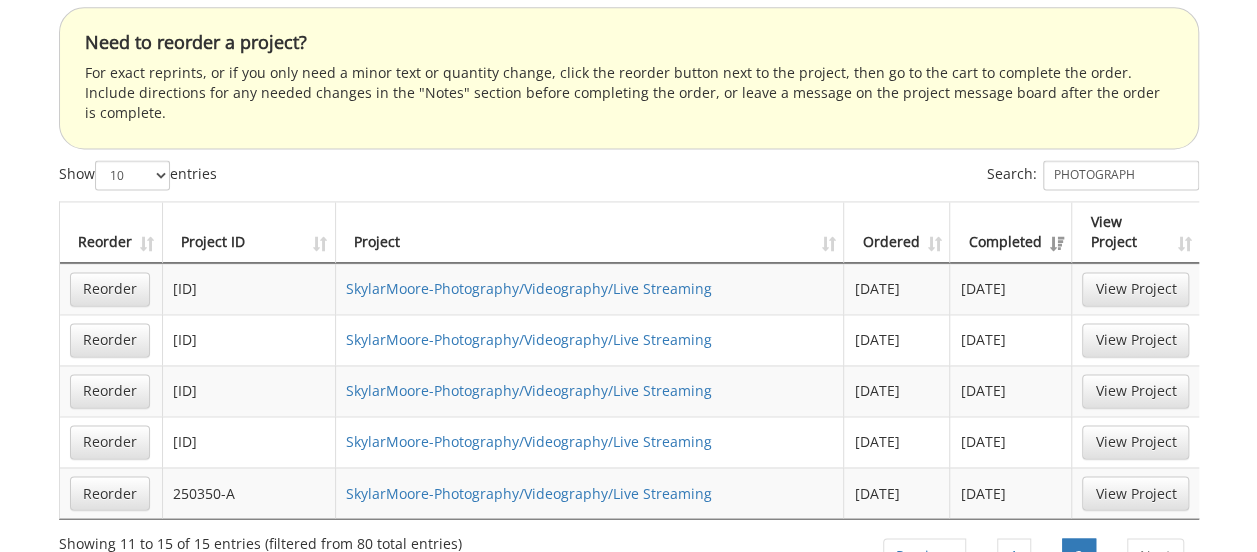 scroll, scrollTop: 1414, scrollLeft: 0, axis: vertical 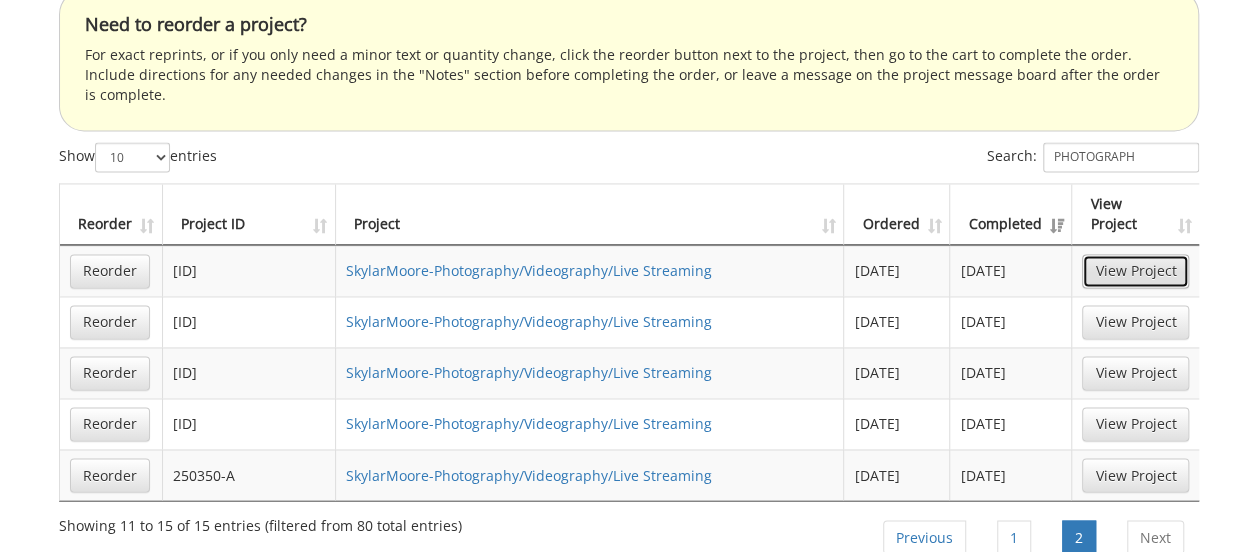 click on "View Project" at bounding box center [1135, 271] 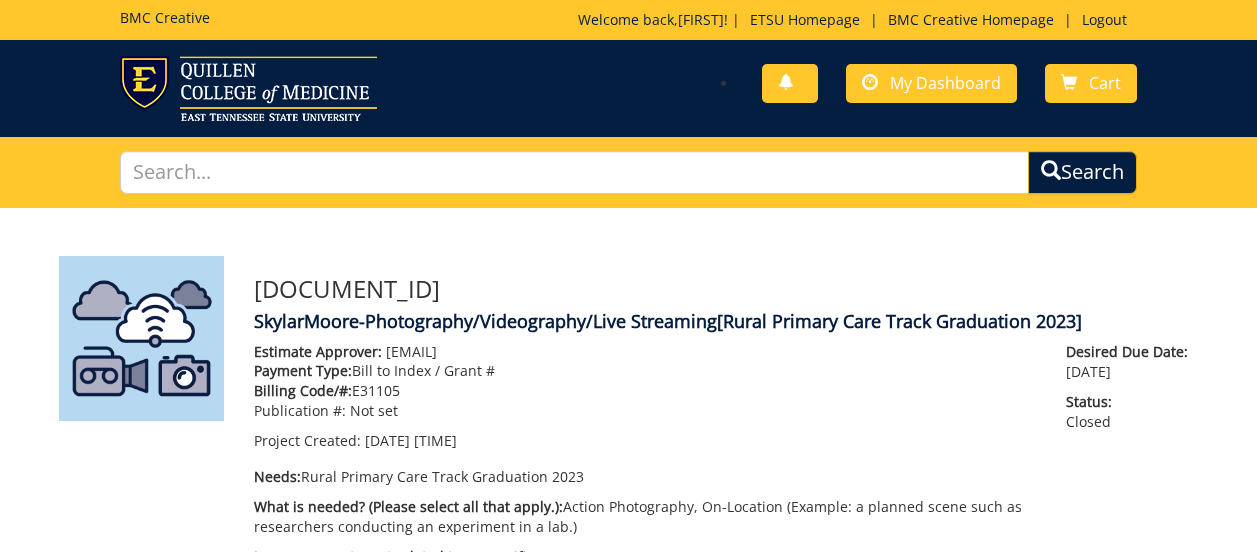 scroll, scrollTop: 0, scrollLeft: 0, axis: both 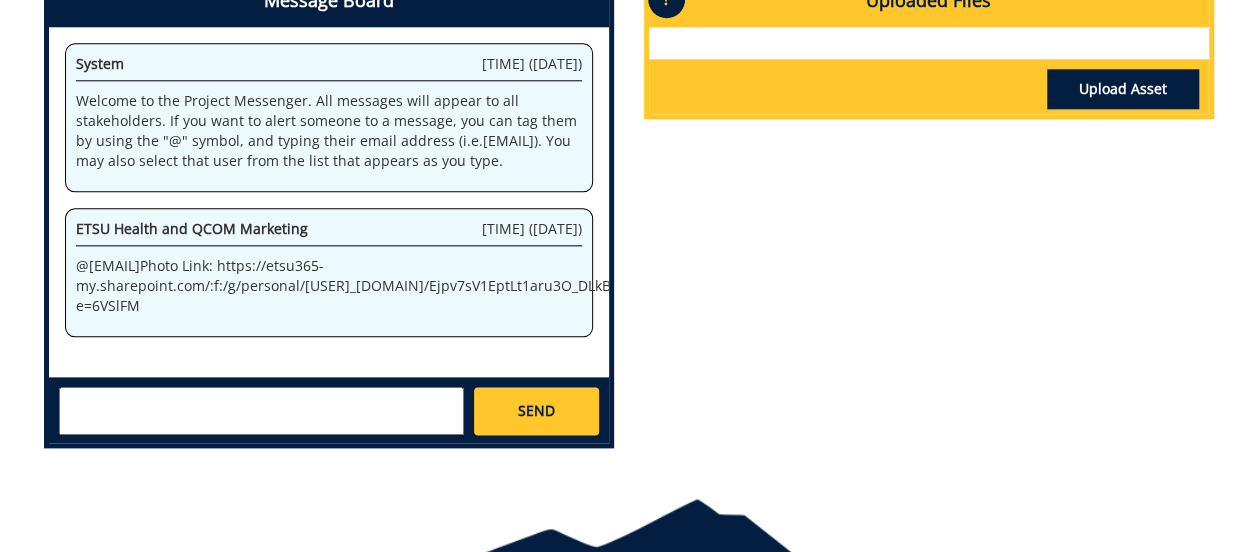 drag, startPoint x: 168, startPoint y: 319, endPoint x: 304, endPoint y: 283, distance: 140.68404 